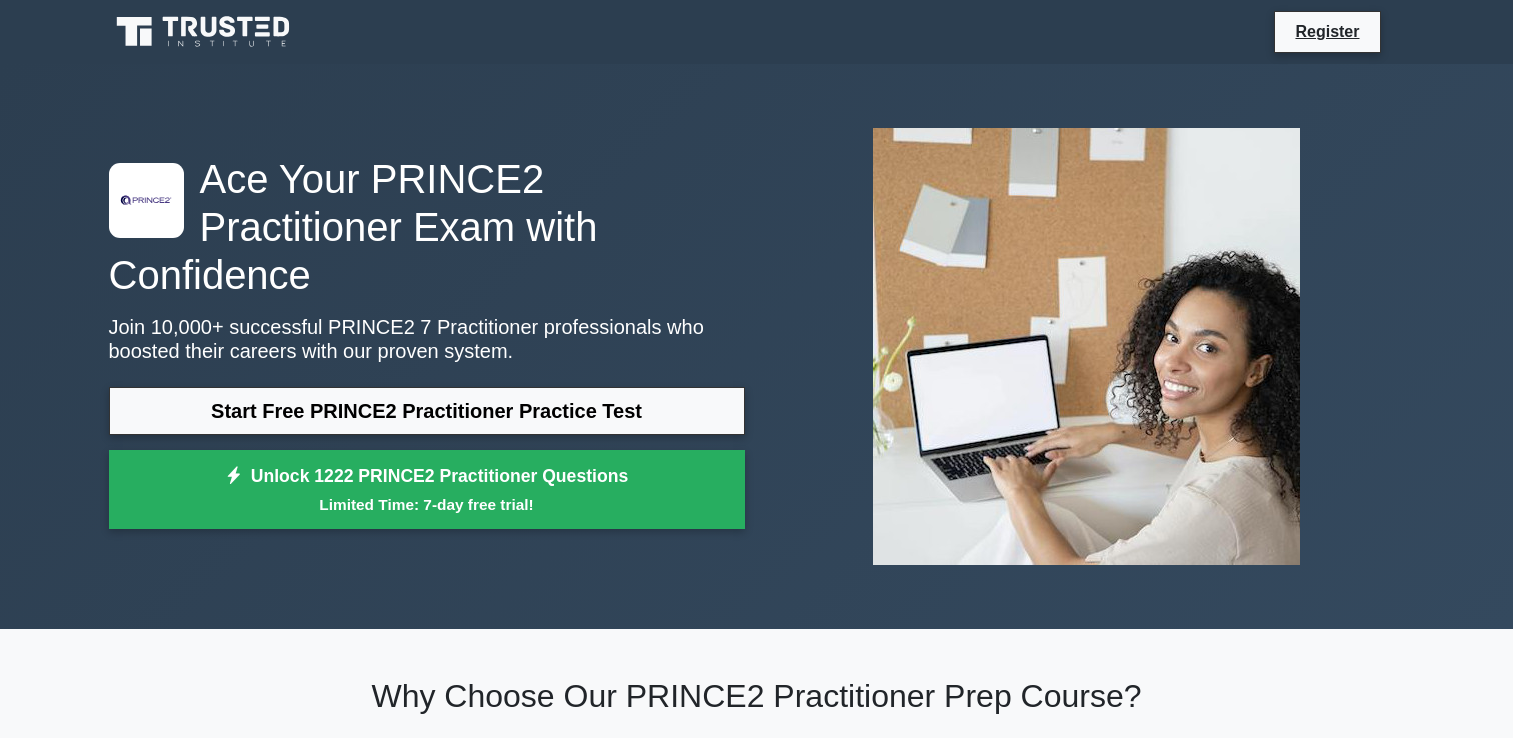 scroll, scrollTop: 0, scrollLeft: 0, axis: both 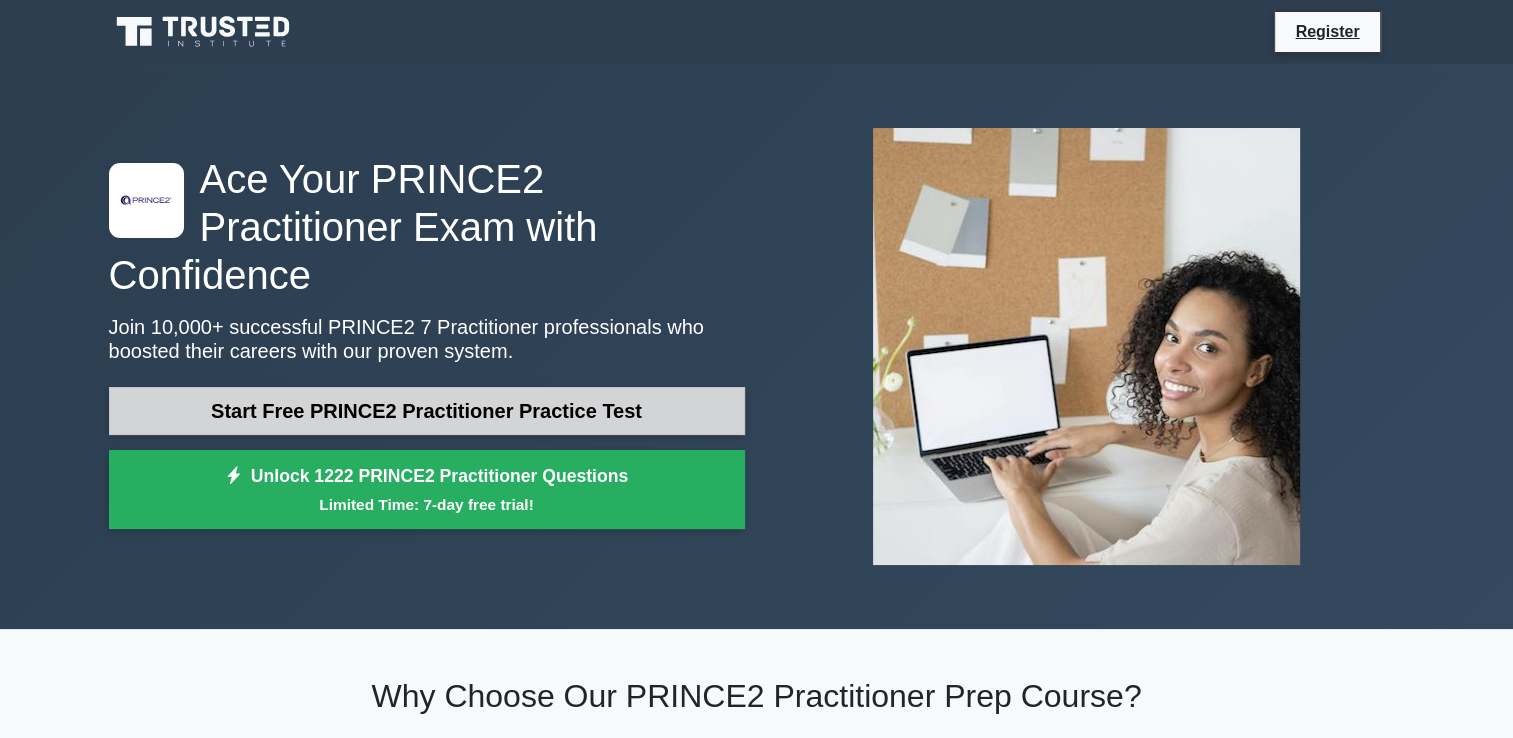 click on "Start Free PRINCE2 Practitioner Practice Test" at bounding box center (427, 411) 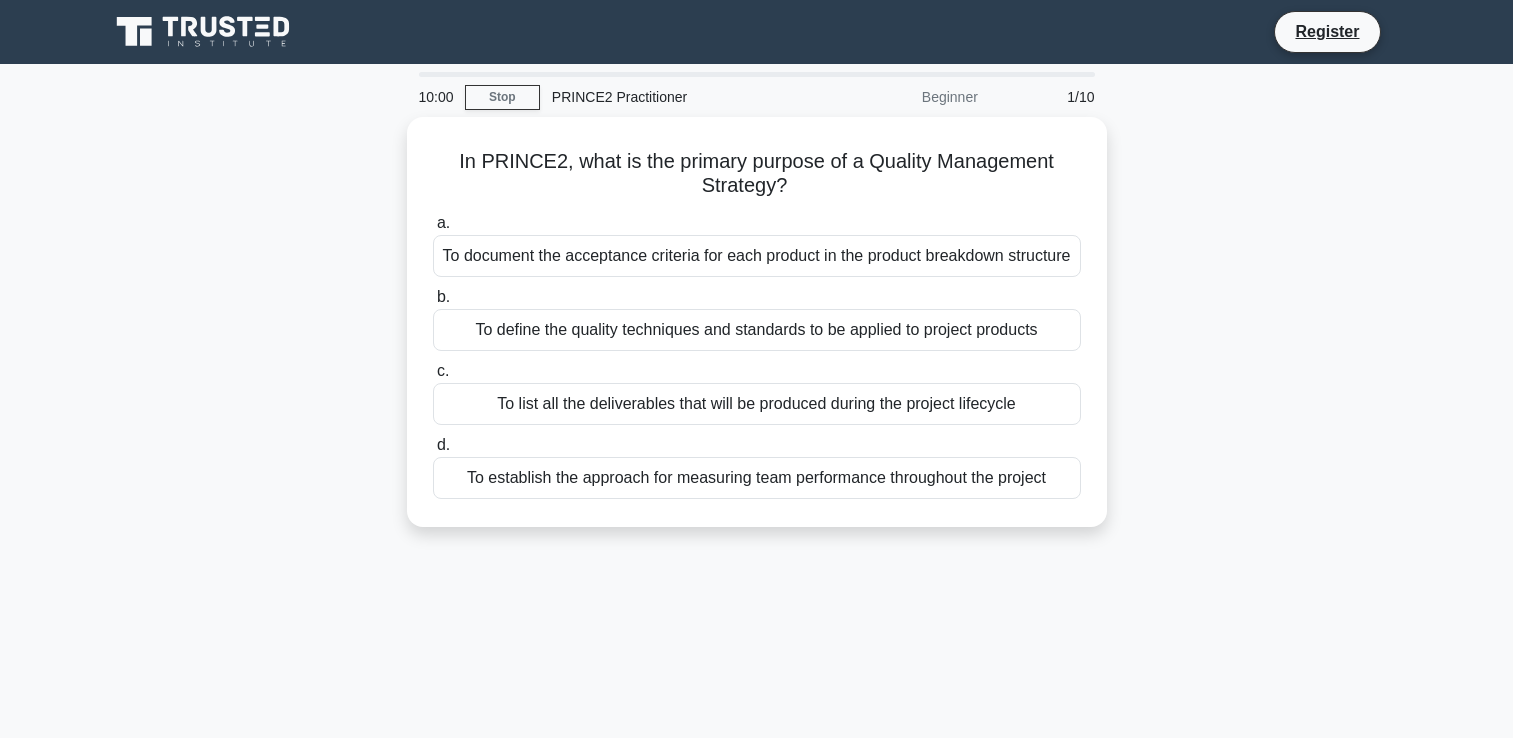 scroll, scrollTop: 0, scrollLeft: 0, axis: both 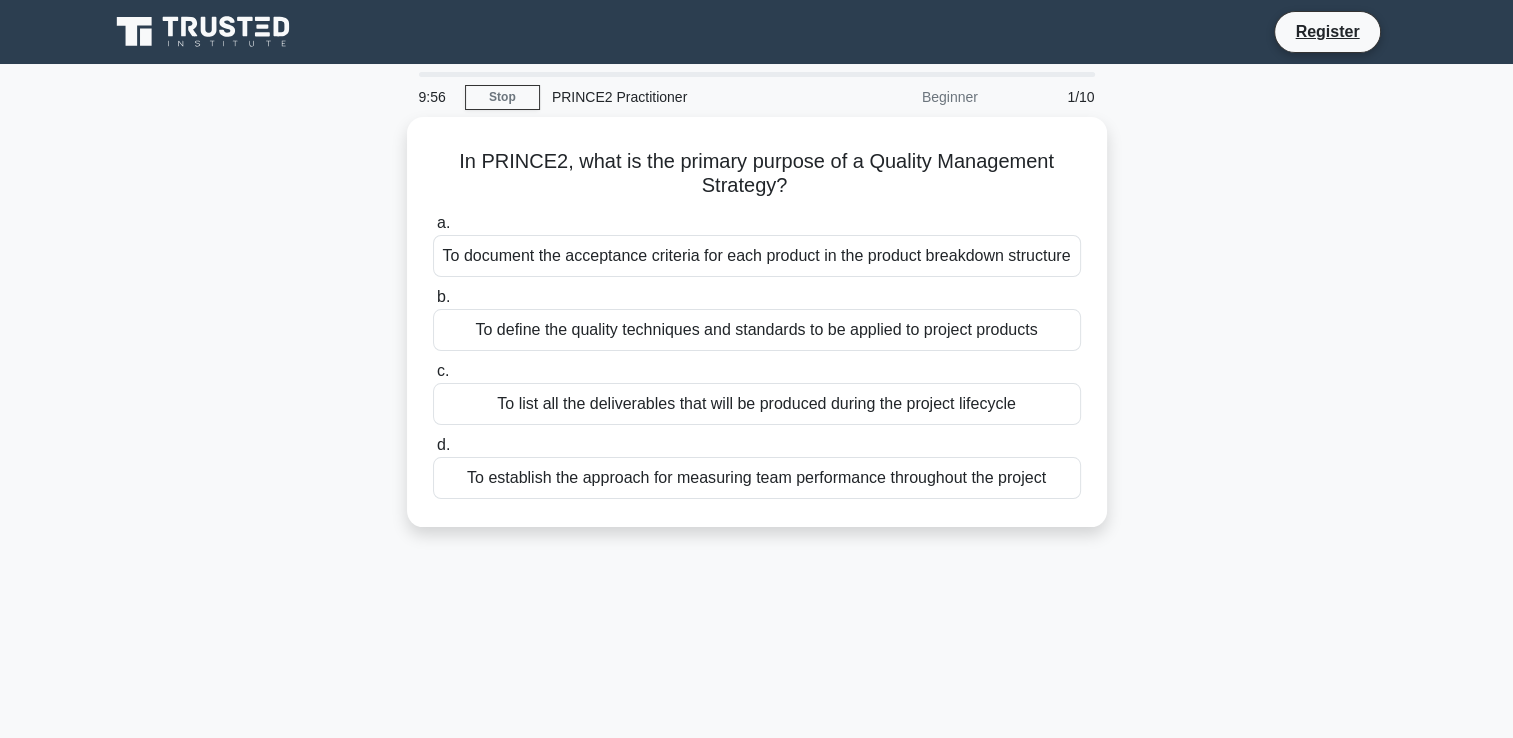 drag, startPoint x: 368, startPoint y: 1, endPoint x: 108, endPoint y: 221, distance: 340.58774 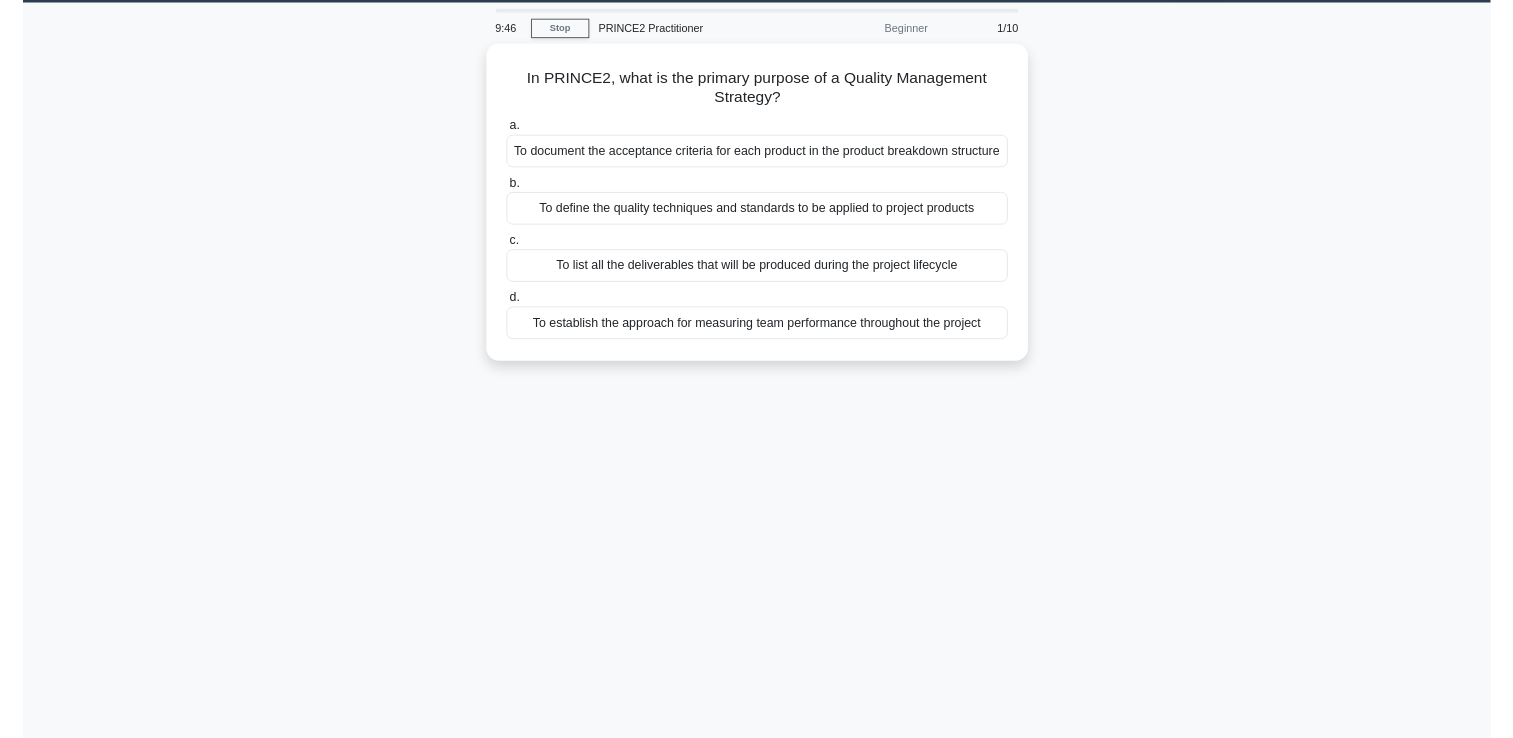 scroll, scrollTop: 0, scrollLeft: 0, axis: both 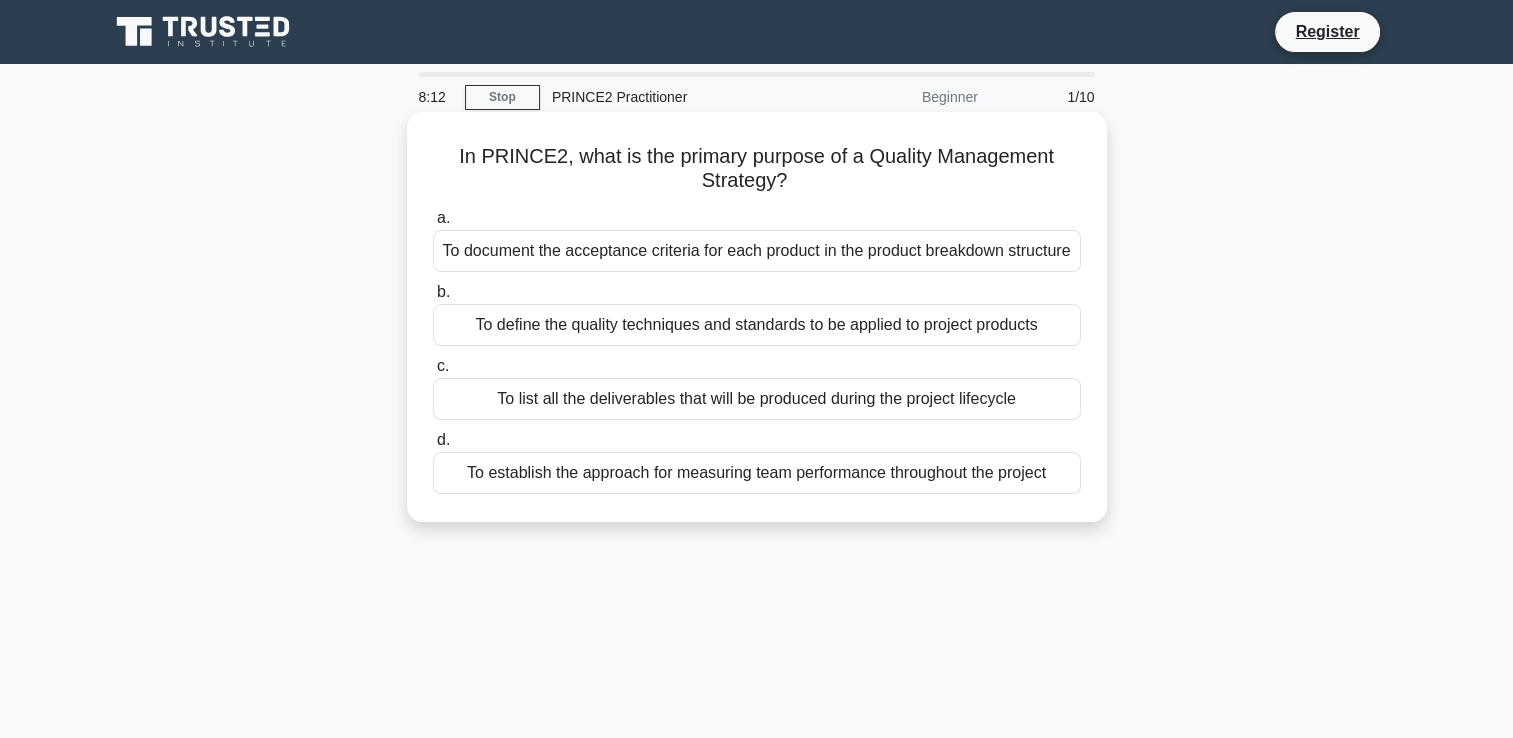 click on "To document the acceptance criteria for each product in the product breakdown structure" at bounding box center [757, 251] 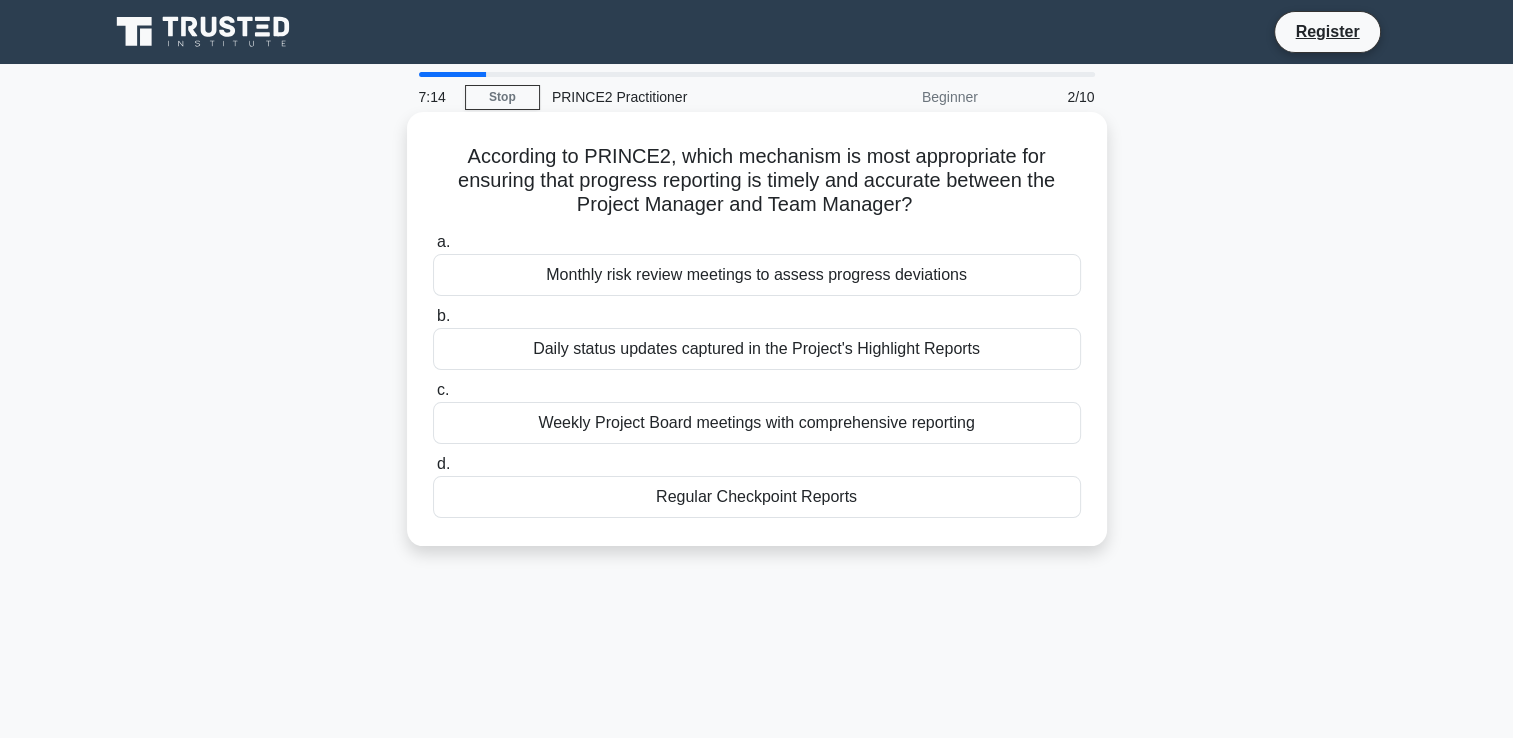 click on "Regular Checkpoint Reports" at bounding box center (757, 497) 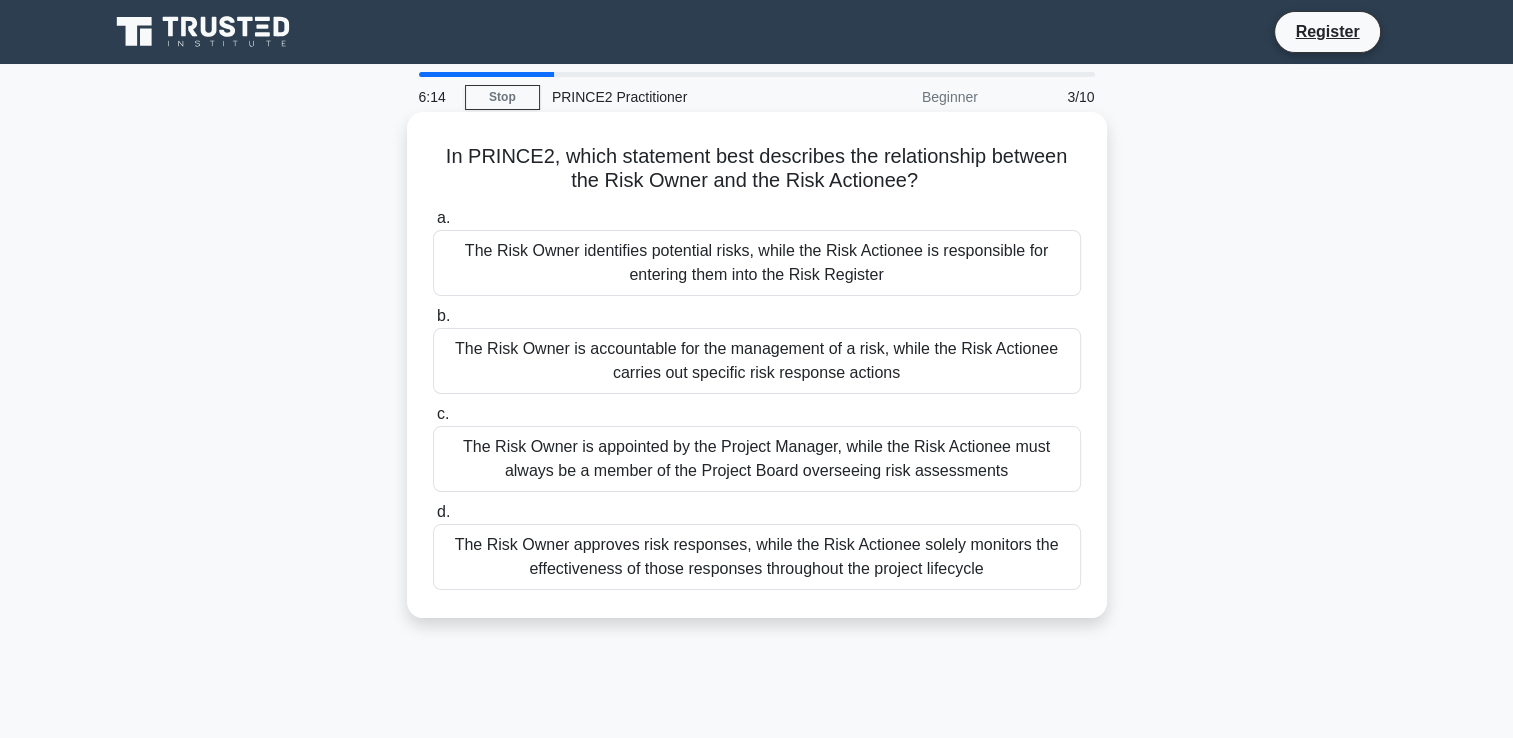 click on "The Risk Owner is accountable for the management of a risk, while the Risk Actionee carries out specific risk response actions" at bounding box center (757, 361) 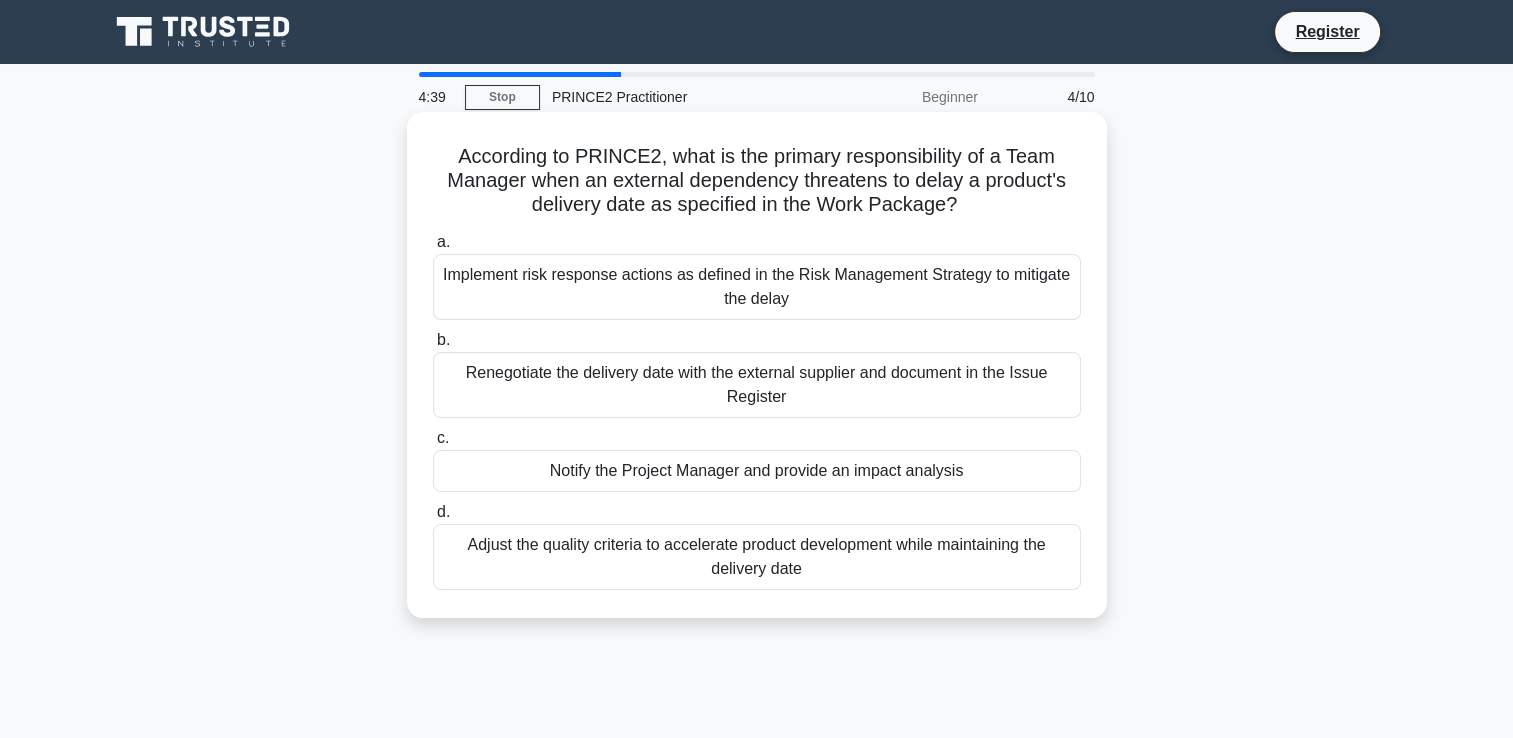 click on "Notify the Project Manager and provide an impact analysis" at bounding box center [757, 471] 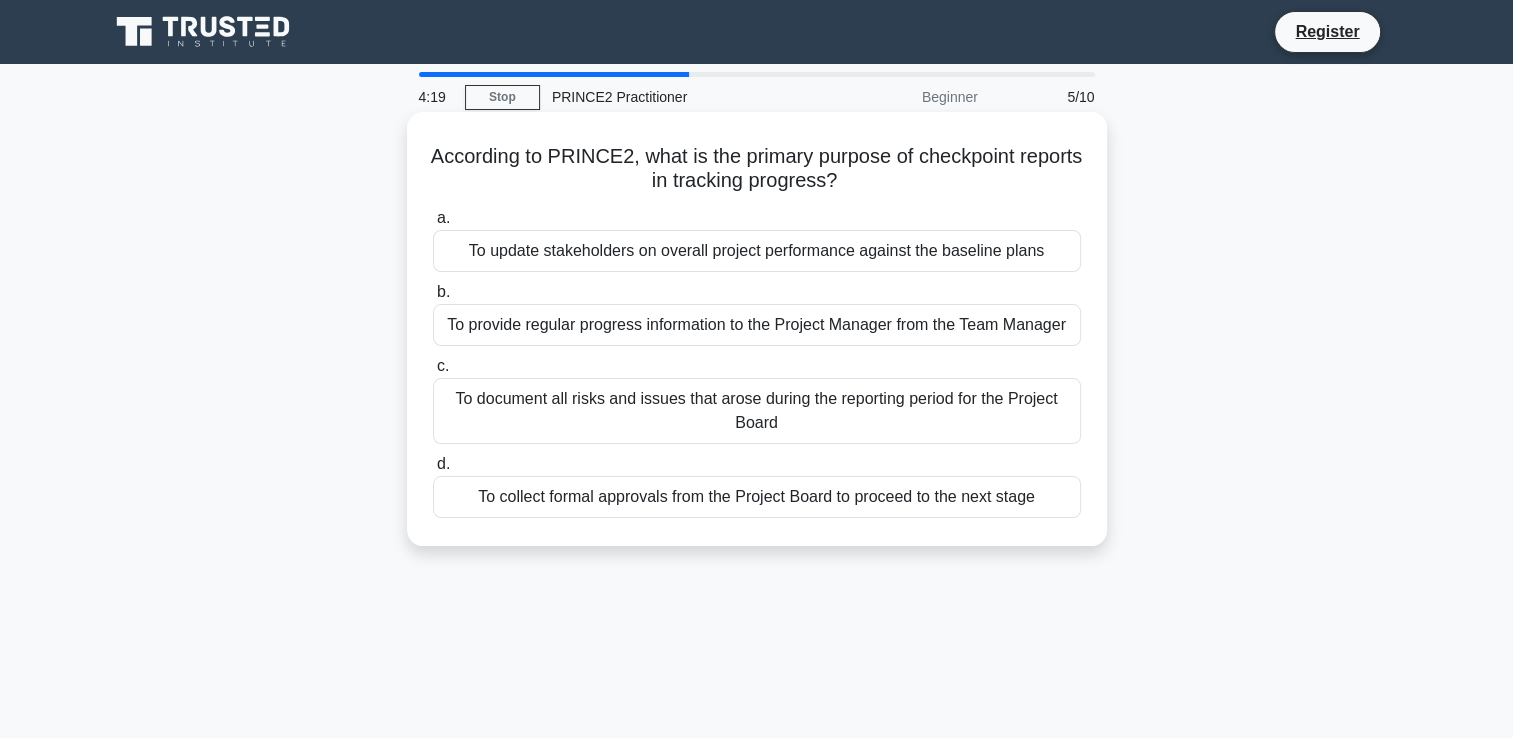 click on "To provide regular progress information to the Project Manager from the Team Manager" at bounding box center (757, 325) 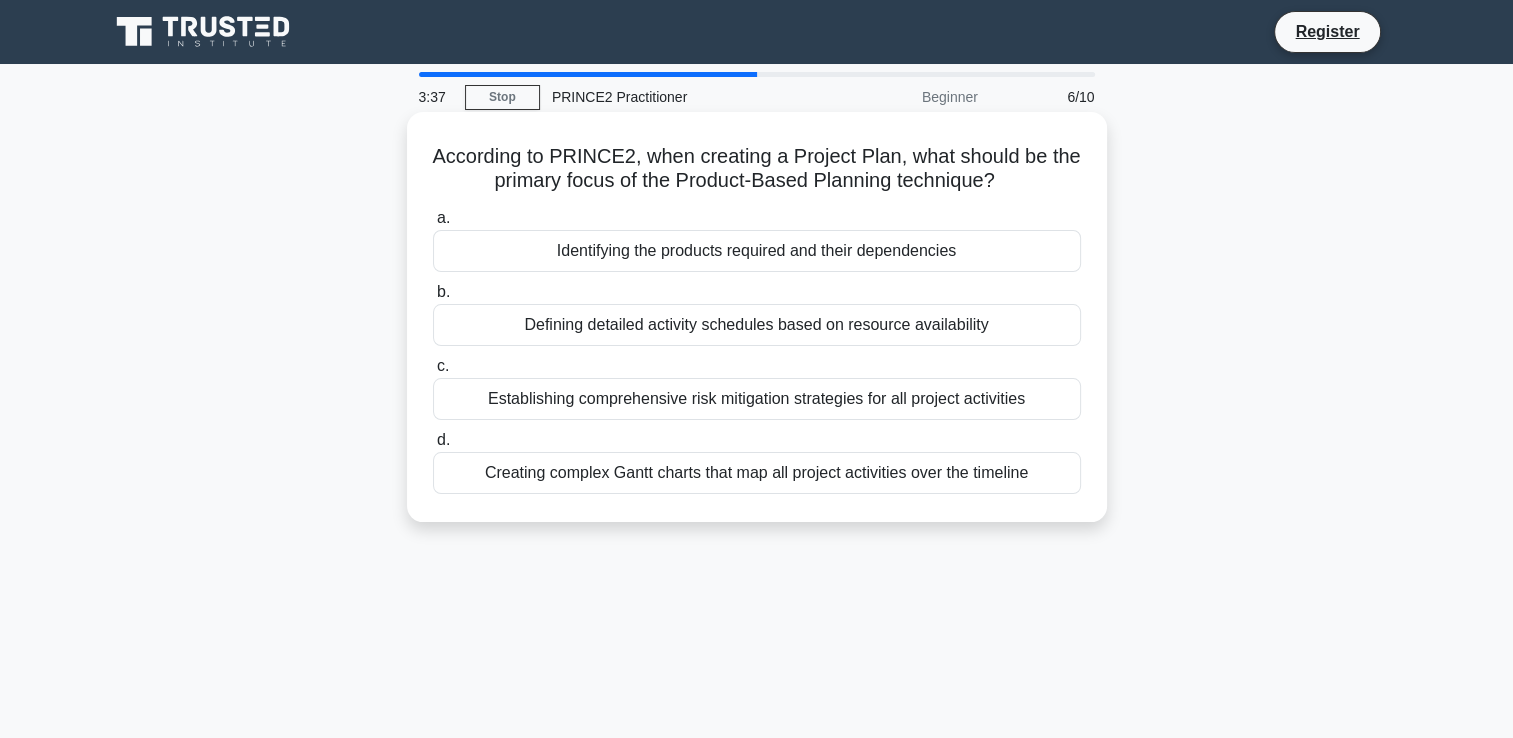 click on "Identifying the products required and their dependencies" at bounding box center (757, 251) 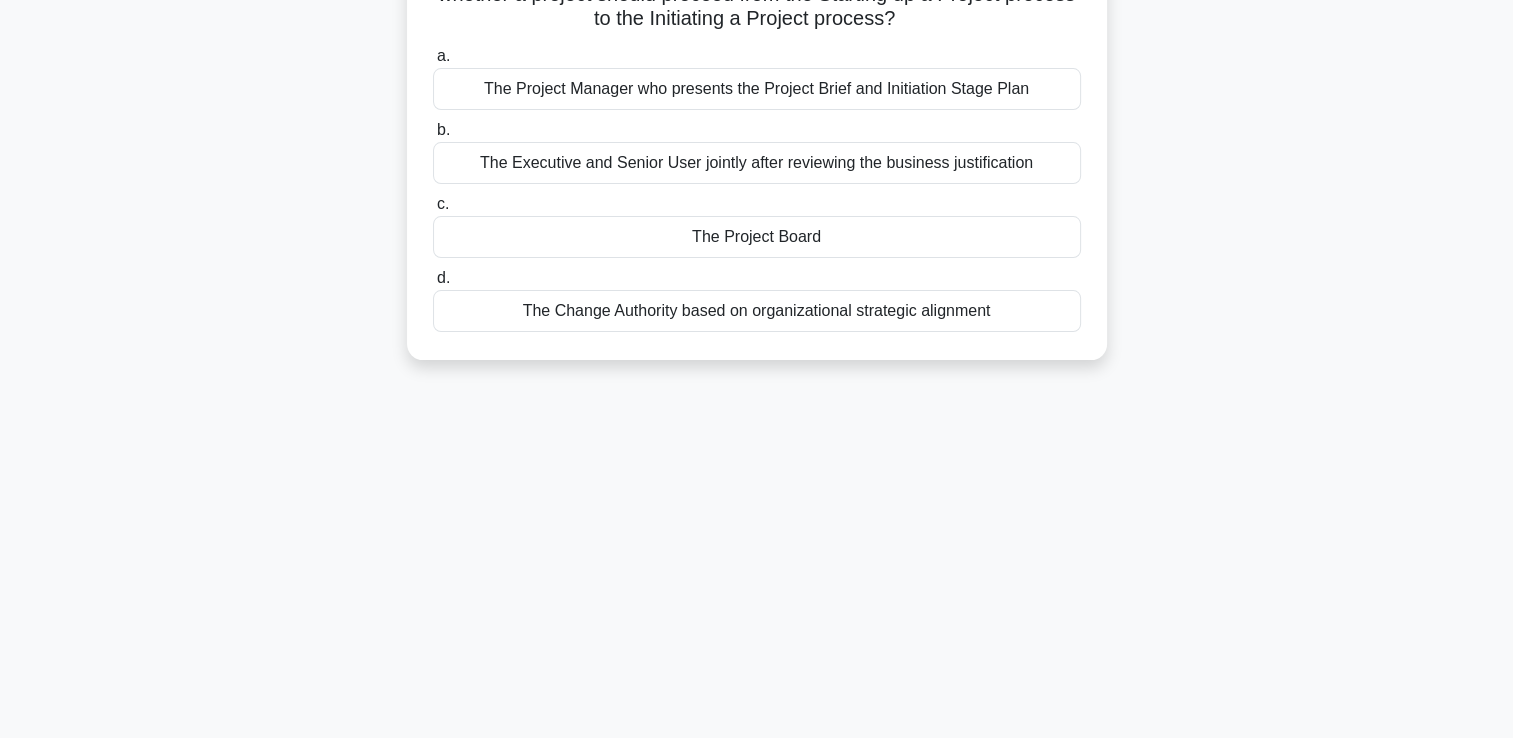 scroll, scrollTop: 200, scrollLeft: 0, axis: vertical 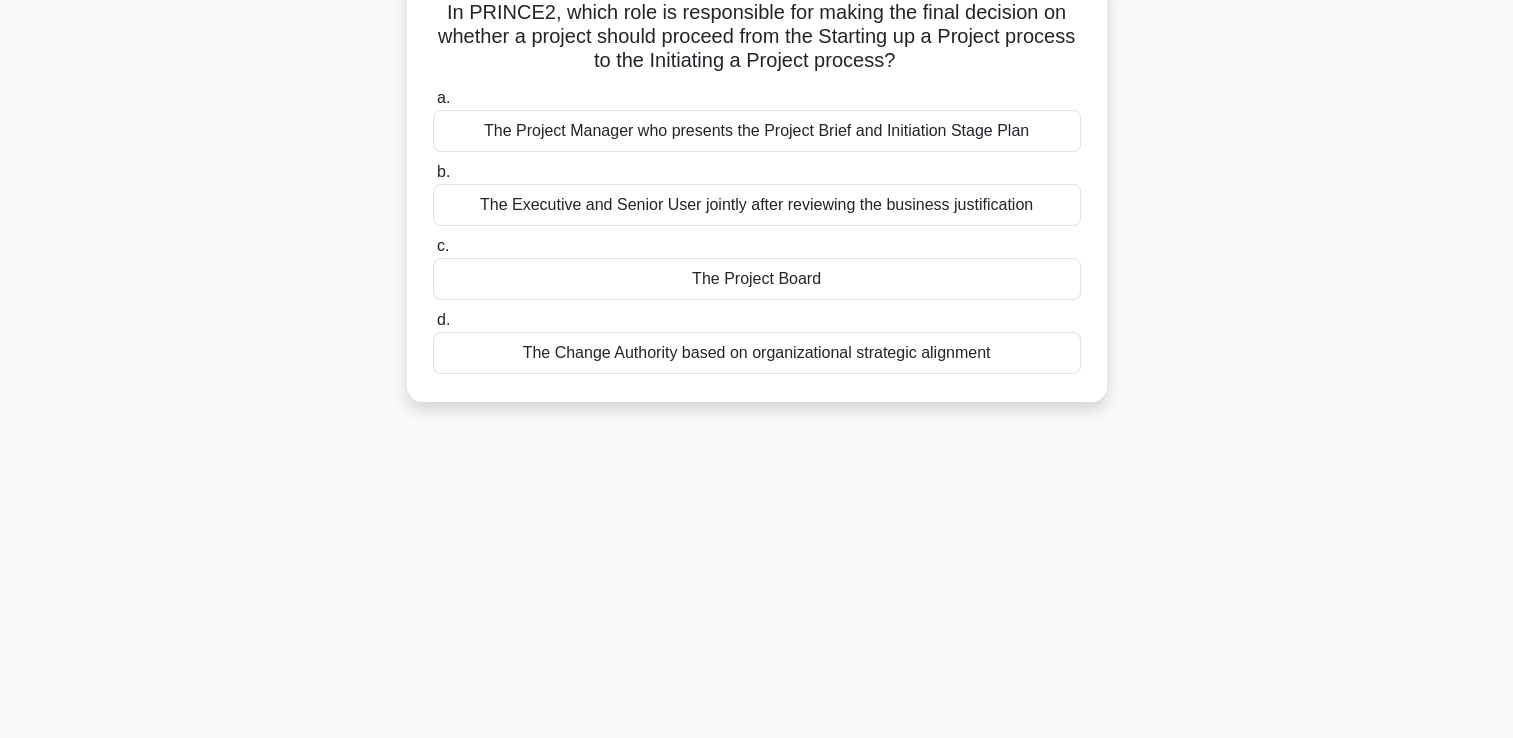 click on "The Project Board" at bounding box center [757, 279] 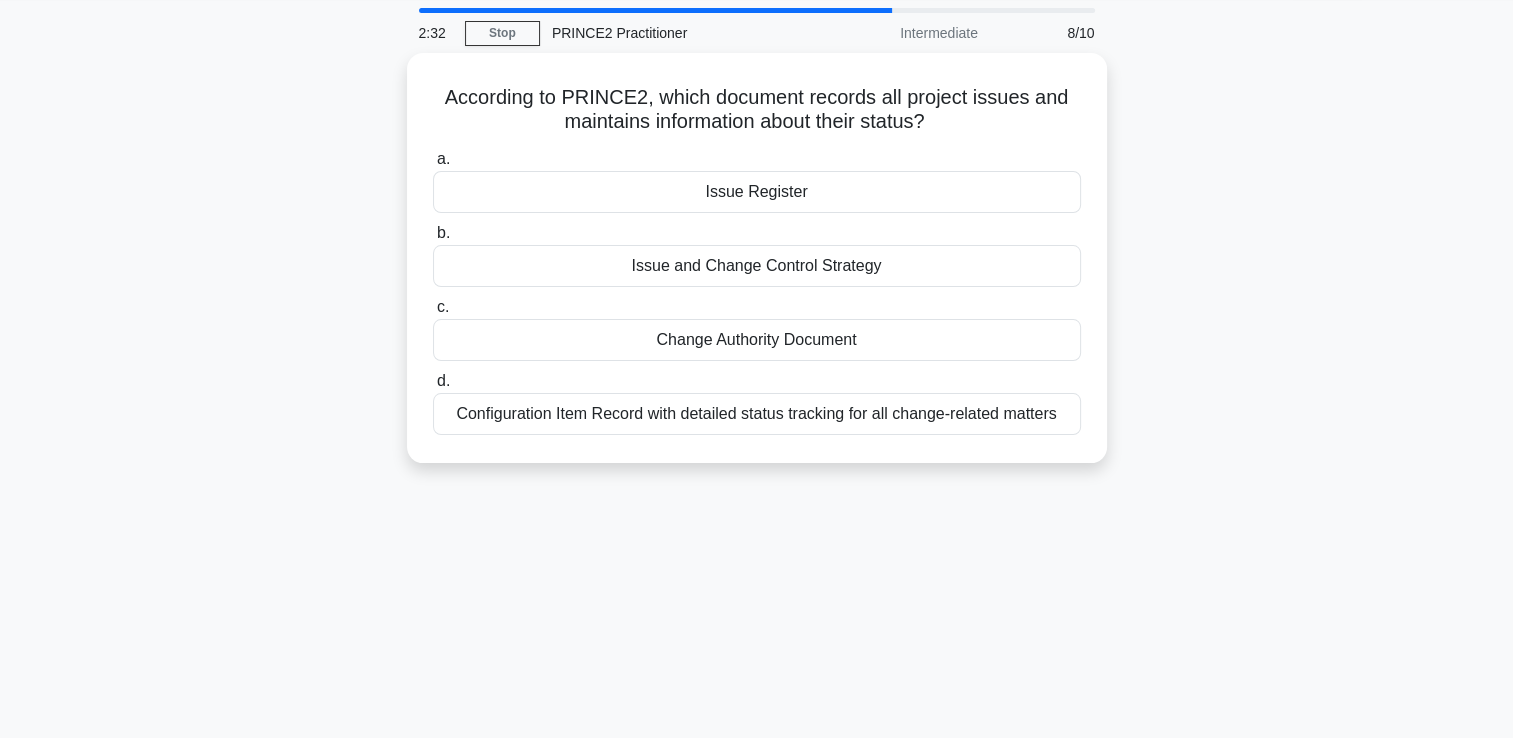 scroll, scrollTop: 100, scrollLeft: 0, axis: vertical 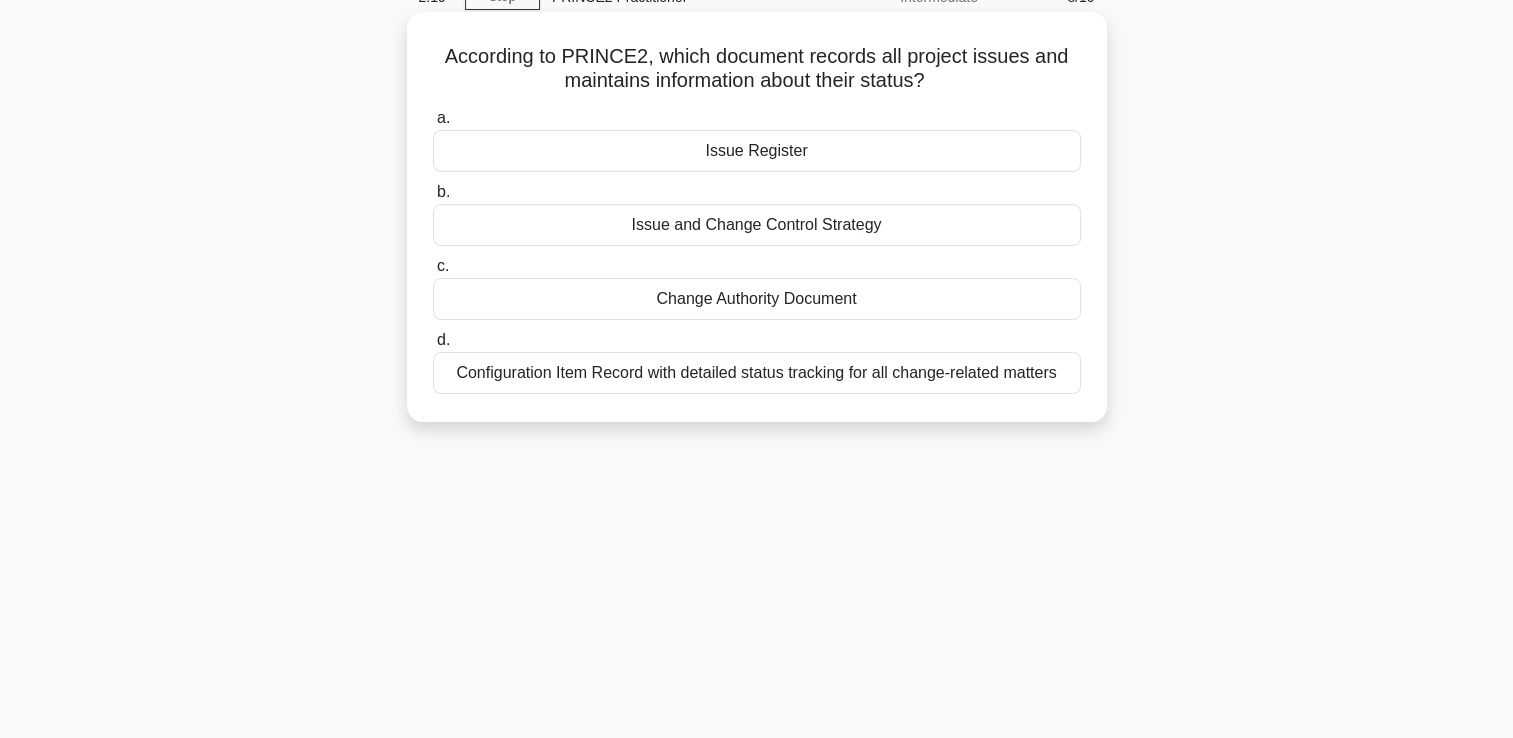 click on "Issue Register" at bounding box center (757, 151) 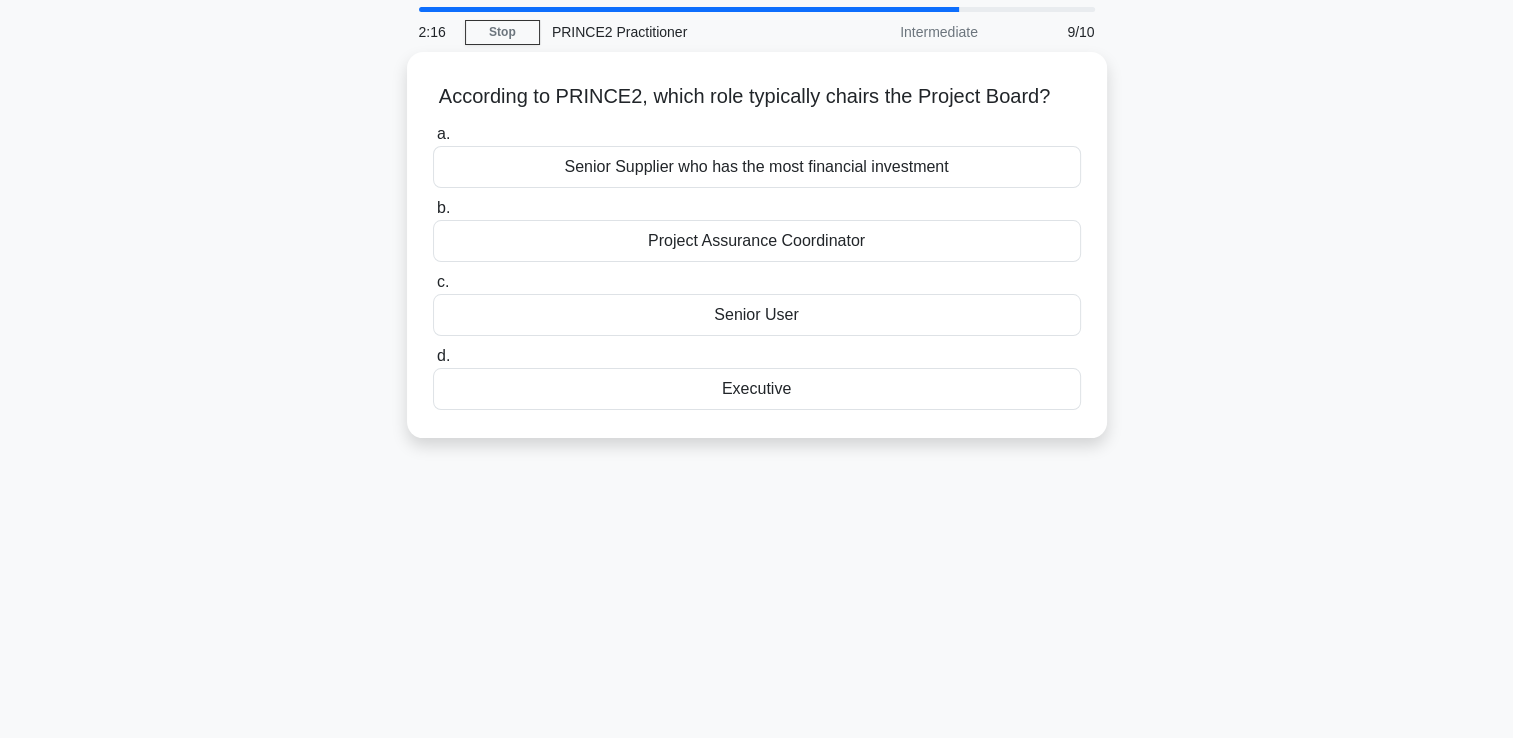 scroll, scrollTop: 100, scrollLeft: 0, axis: vertical 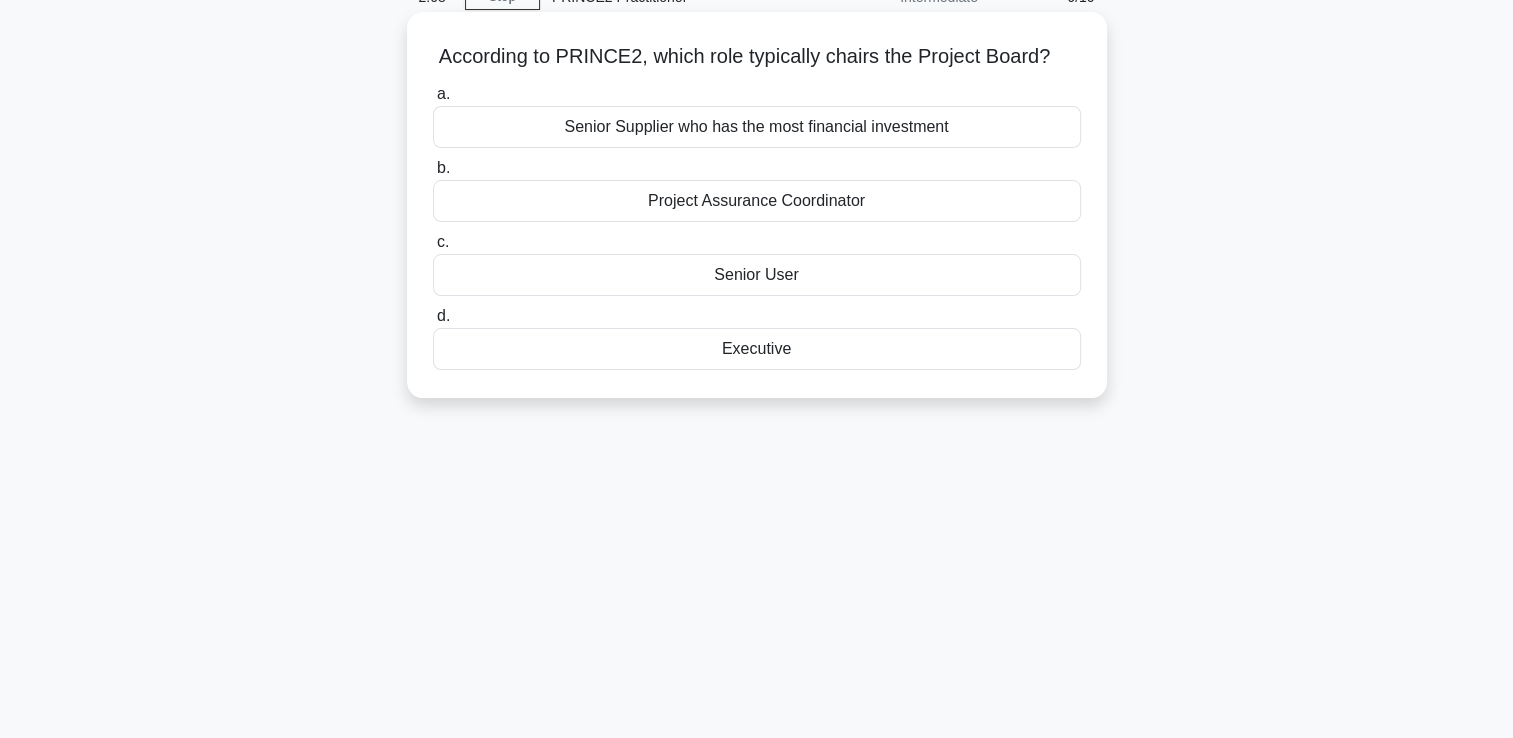 click on "Executive" at bounding box center (757, 349) 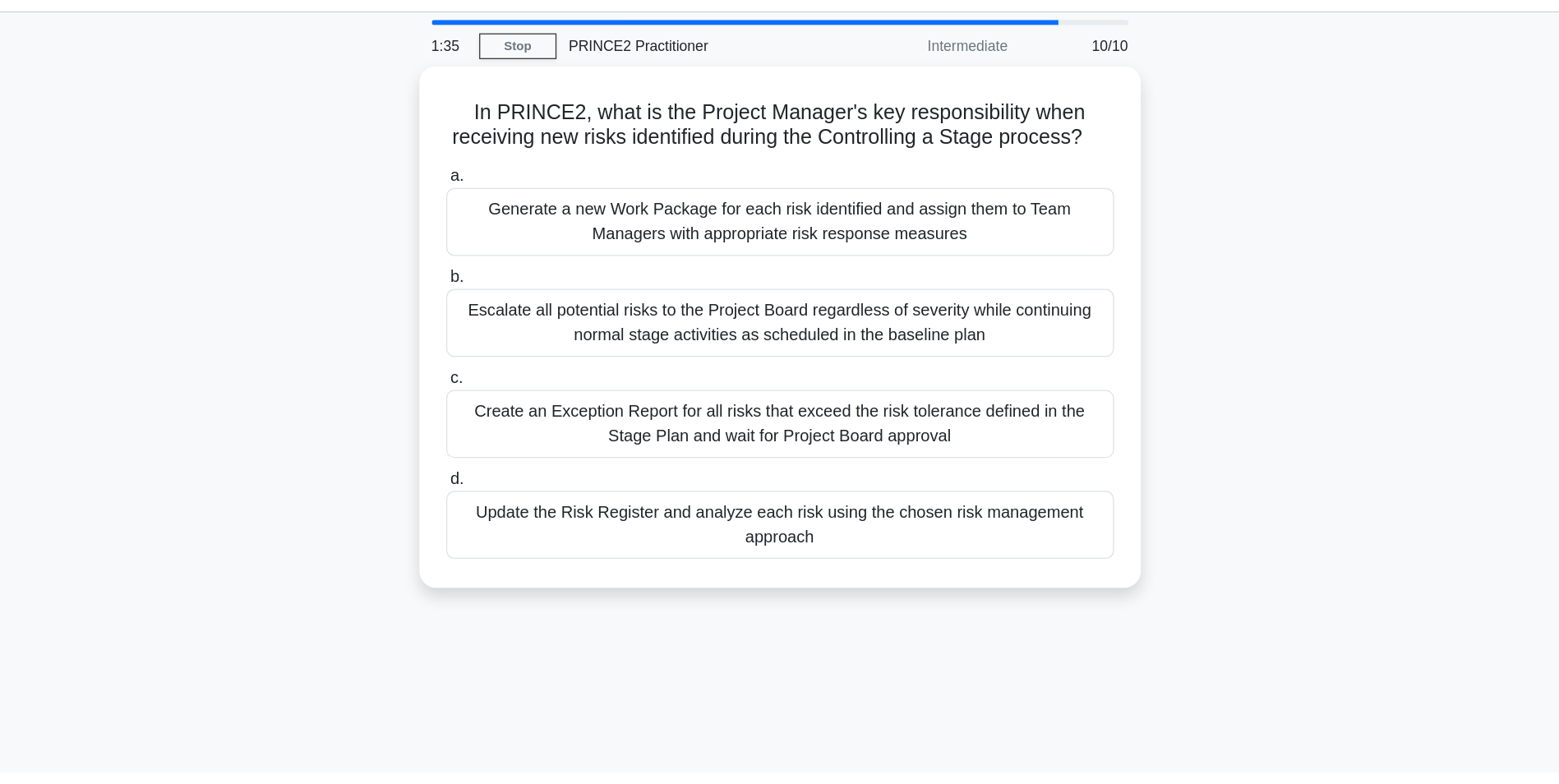 scroll, scrollTop: 82, scrollLeft: 0, axis: vertical 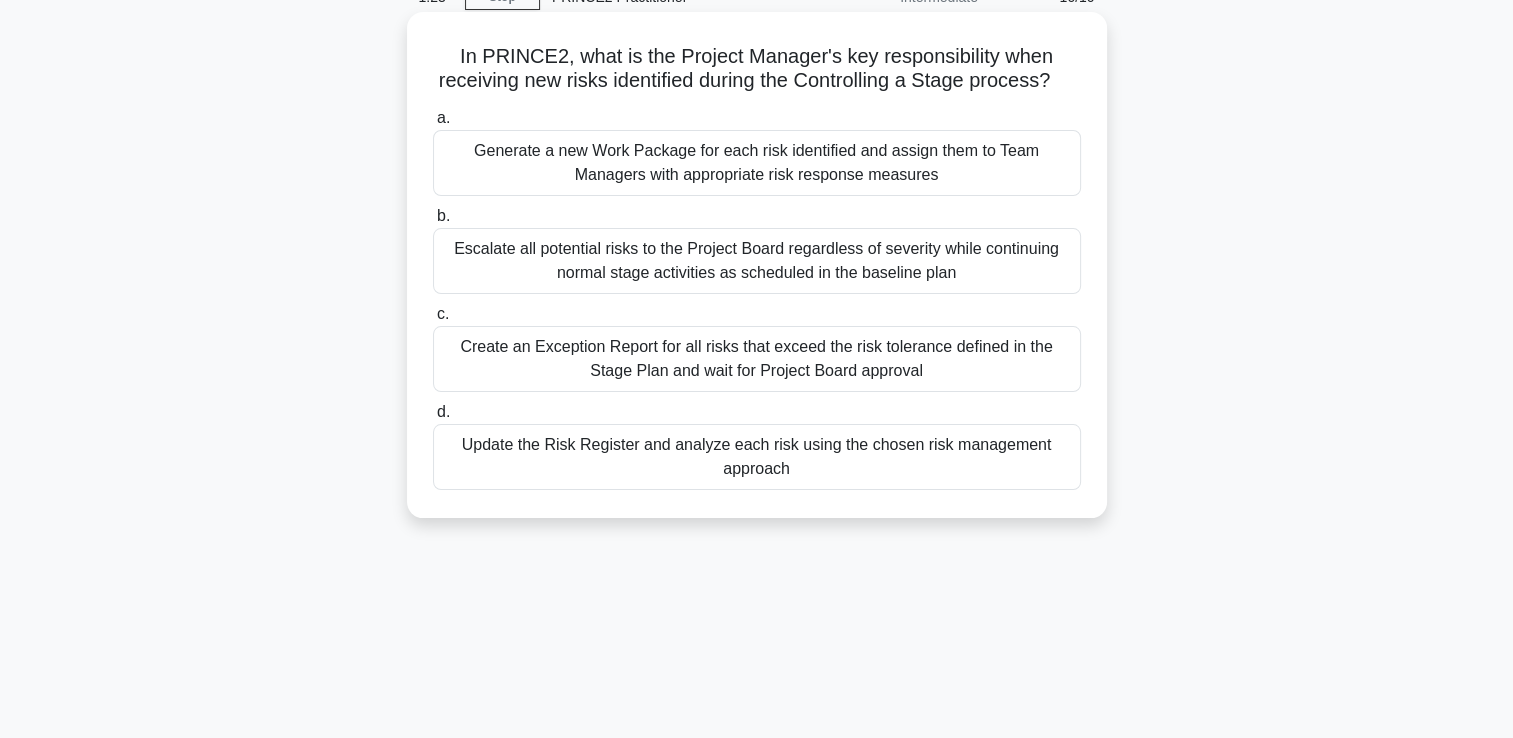 click on "Create an Exception Report for all risks that exceed the risk tolerance defined in the Stage Plan and wait for Project Board approval" at bounding box center (757, 359) 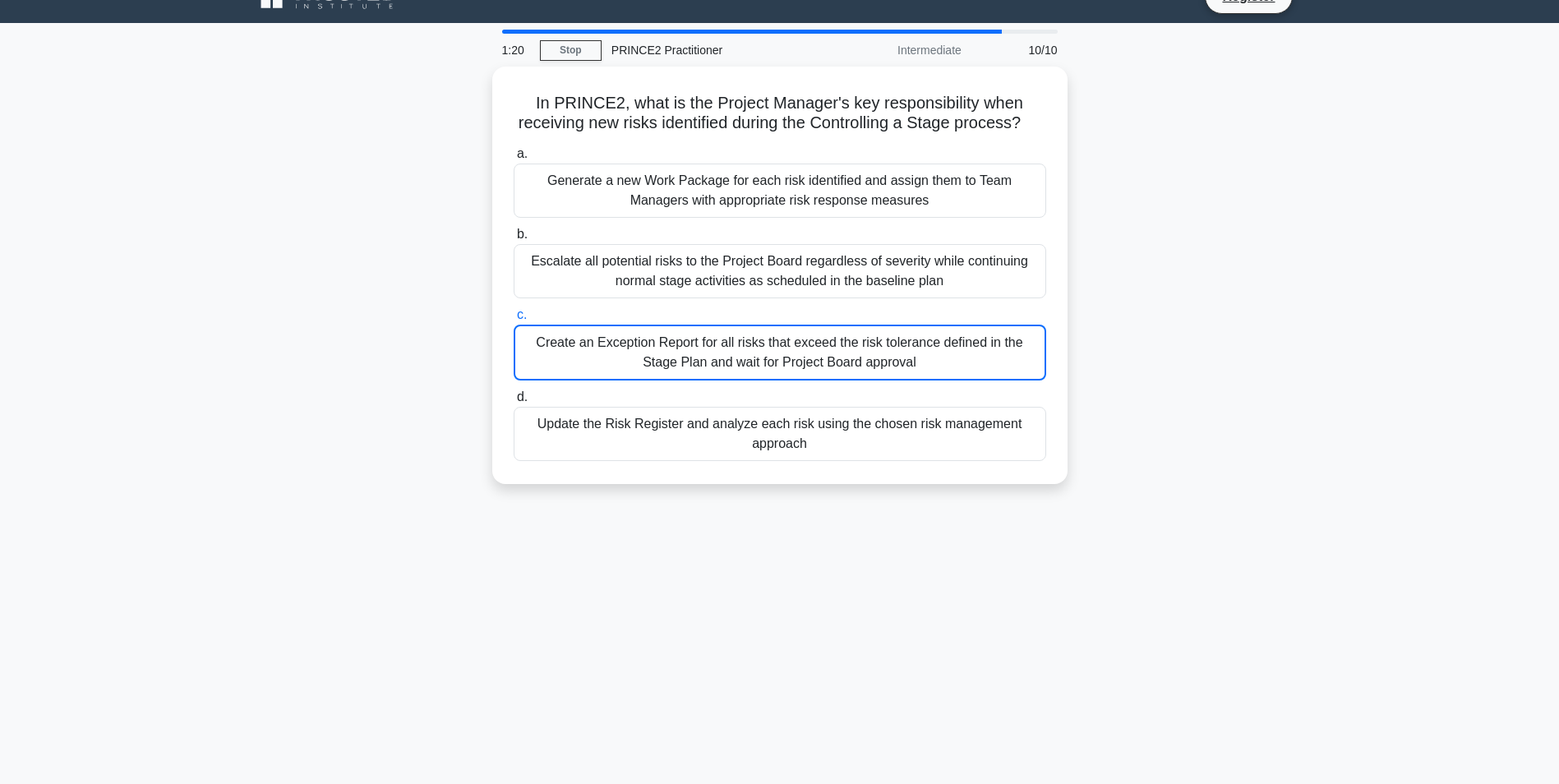 scroll, scrollTop: 0, scrollLeft: 0, axis: both 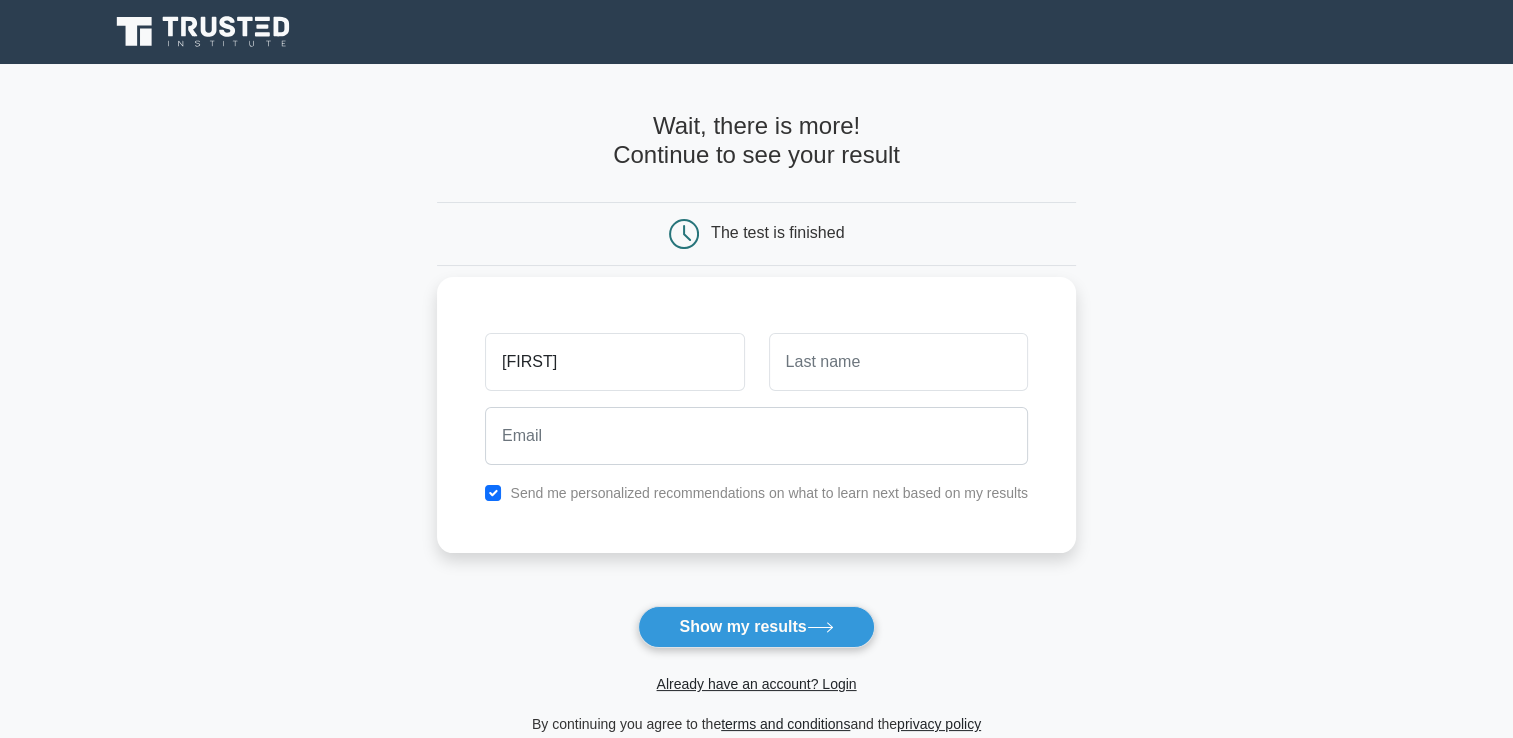 type on "[FIRST]" 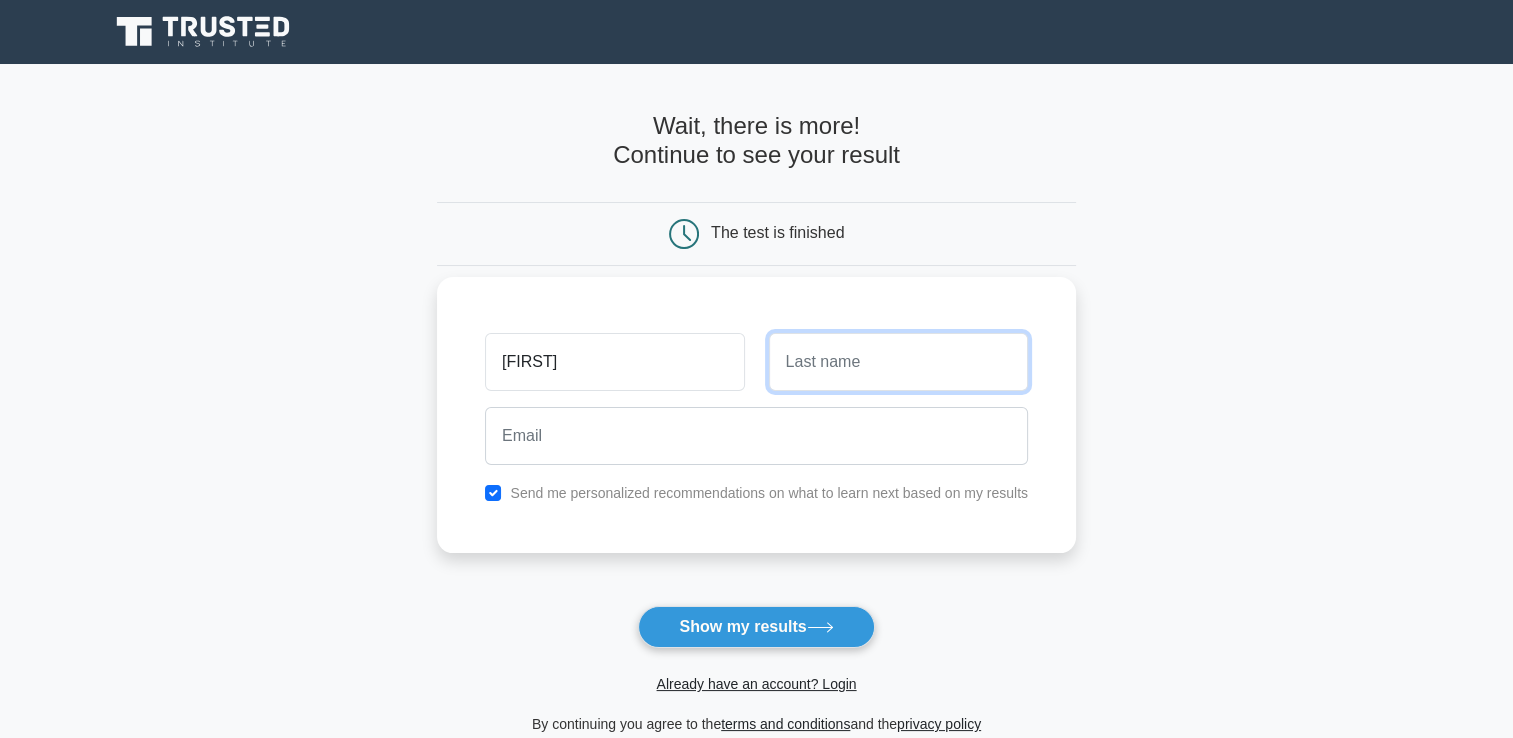 click at bounding box center [898, 362] 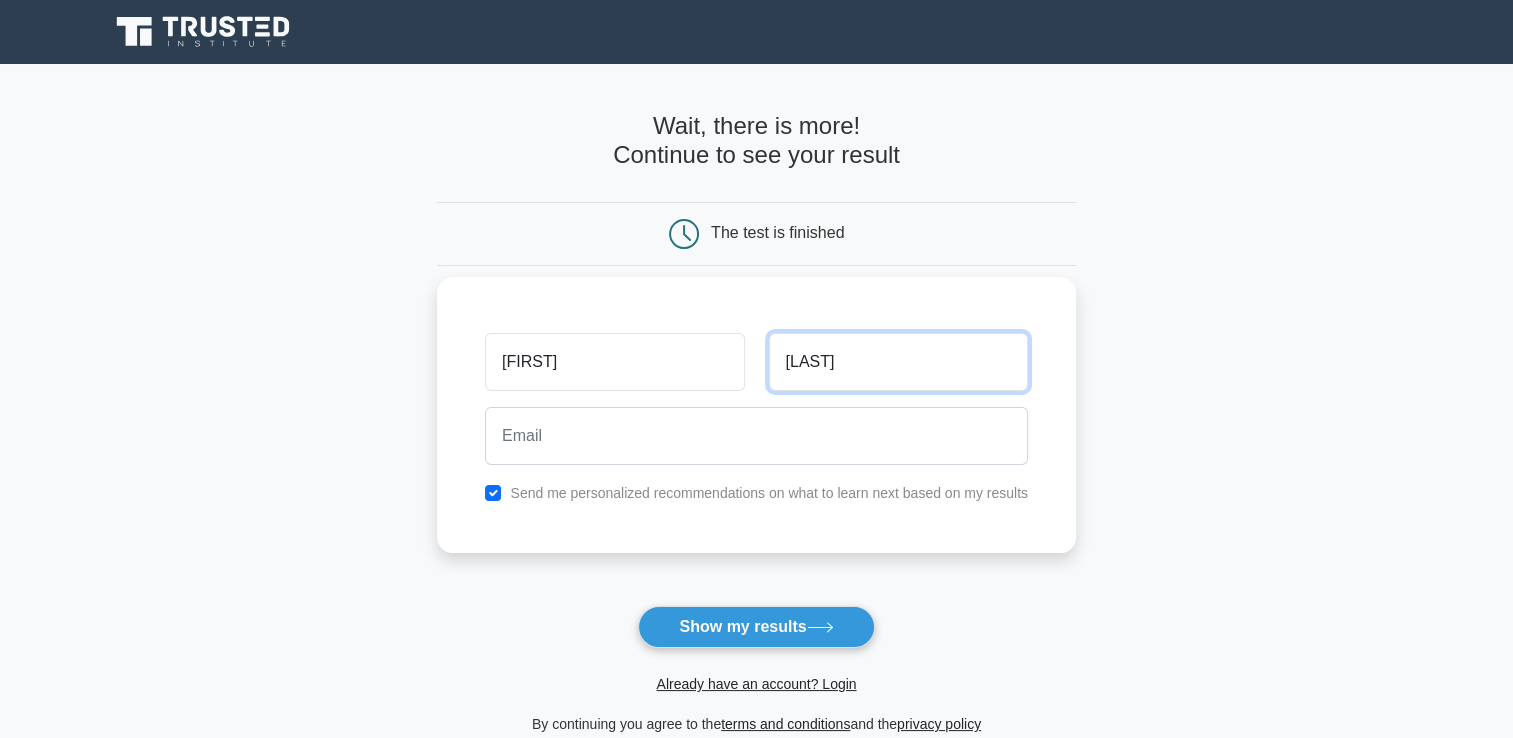 type on "Jung" 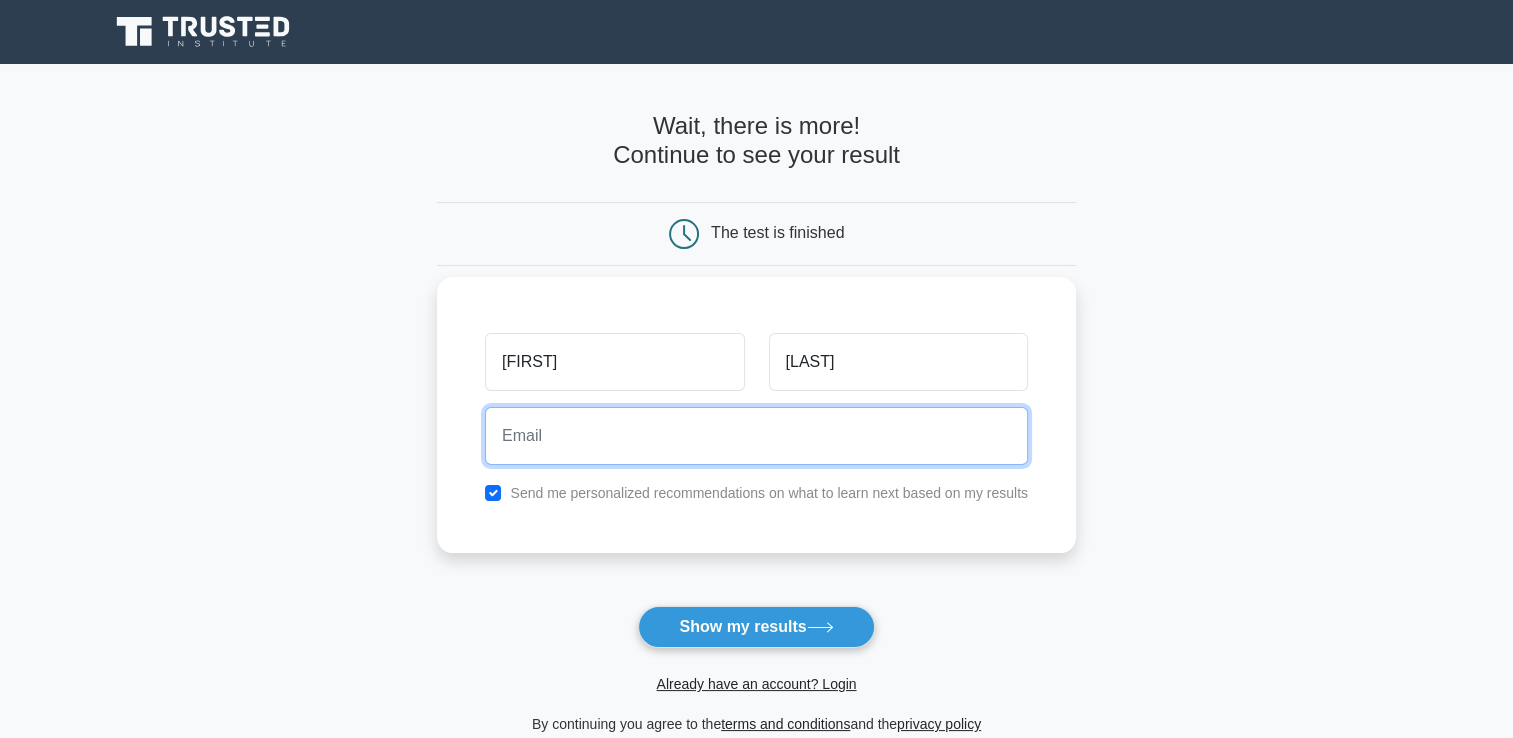 click at bounding box center [756, 436] 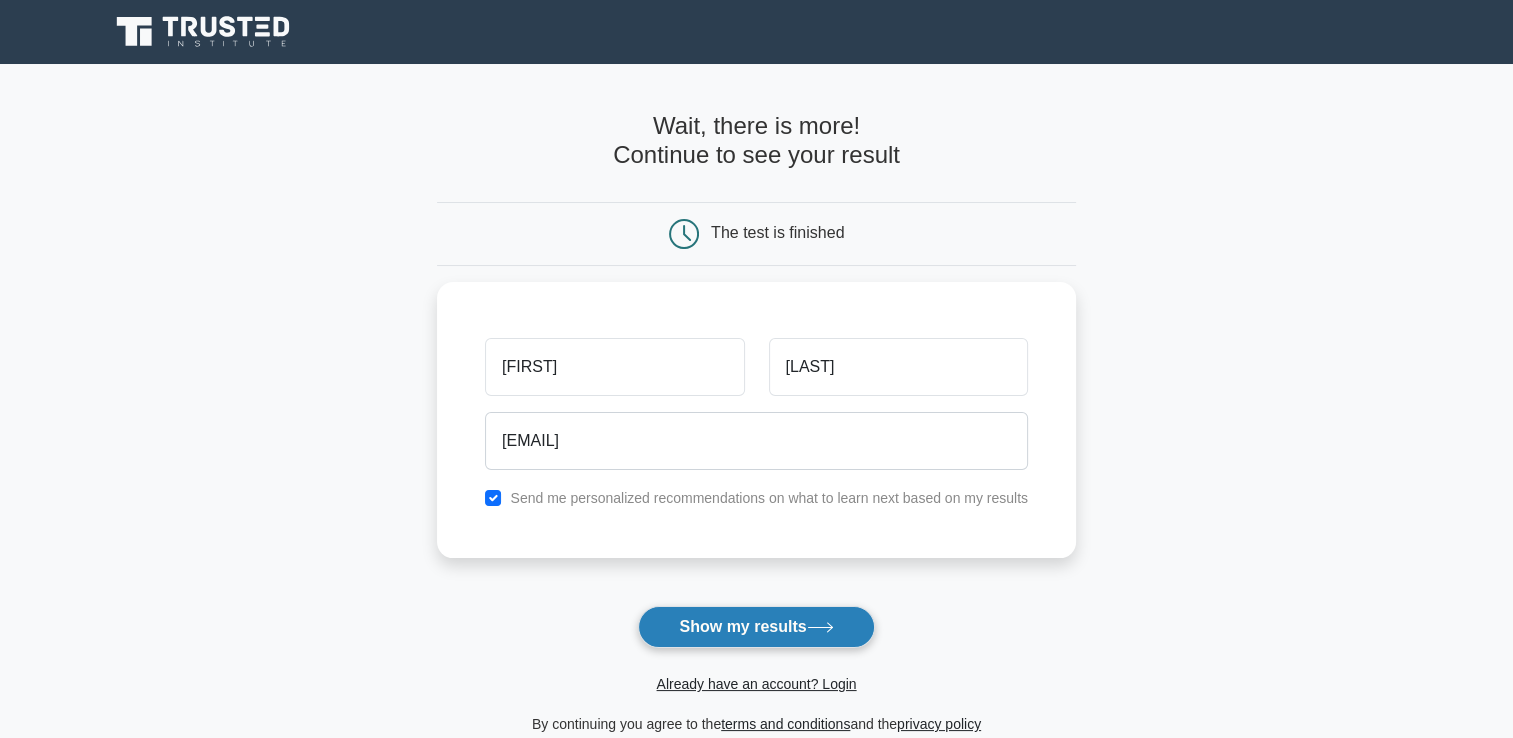 click on "Show my results" at bounding box center [756, 627] 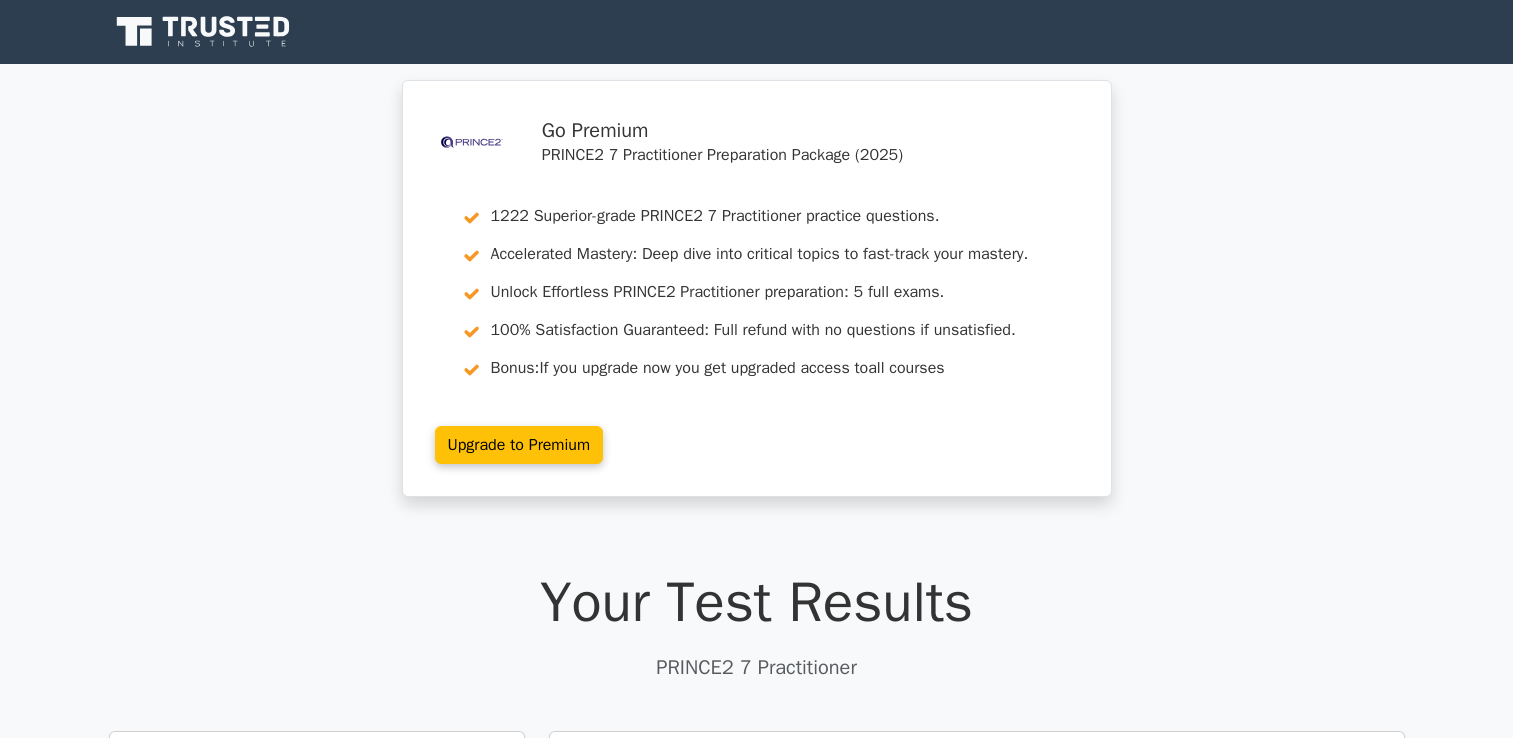 scroll, scrollTop: 0, scrollLeft: 0, axis: both 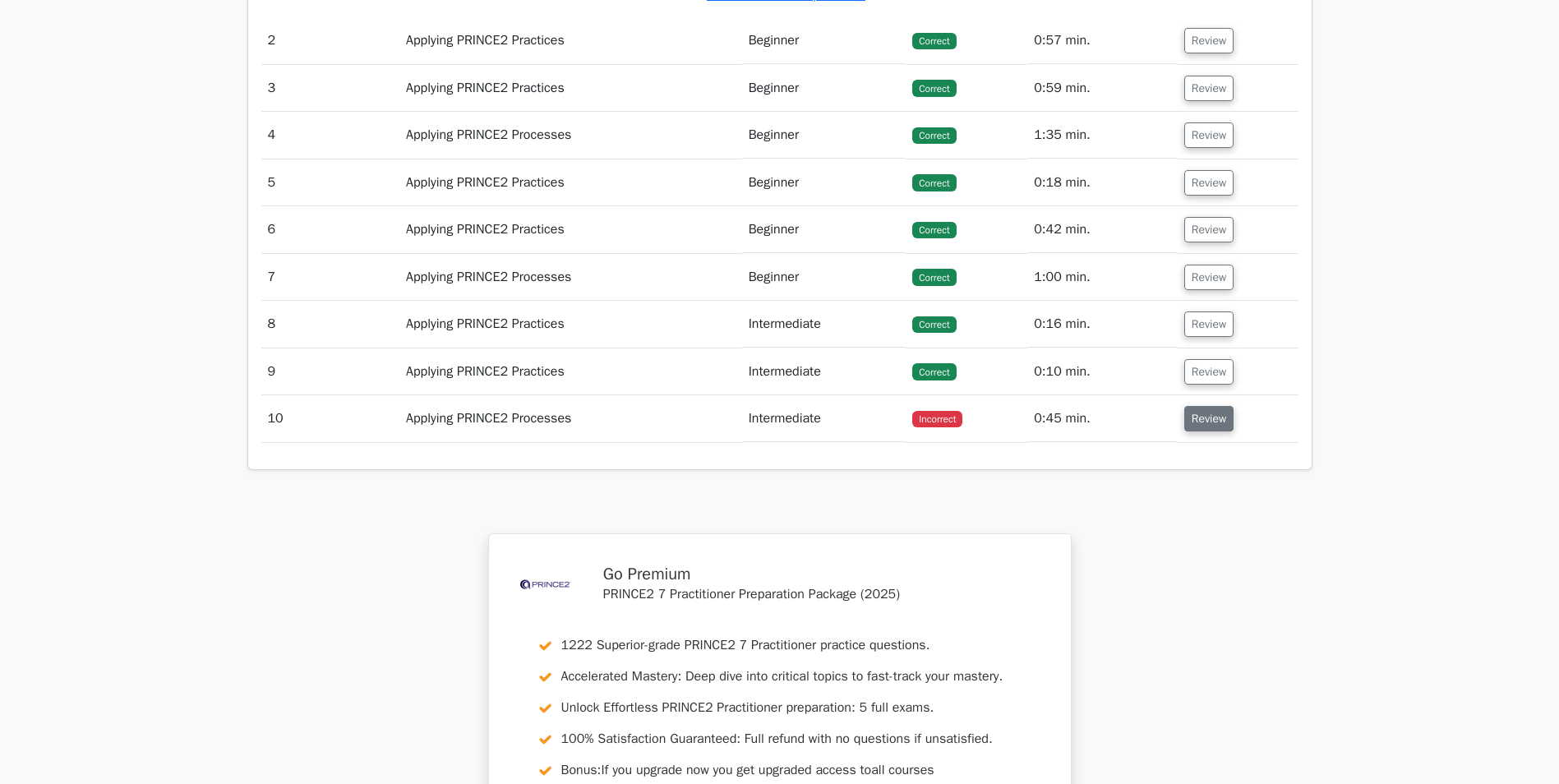 click on "Review" at bounding box center [1209, 418] 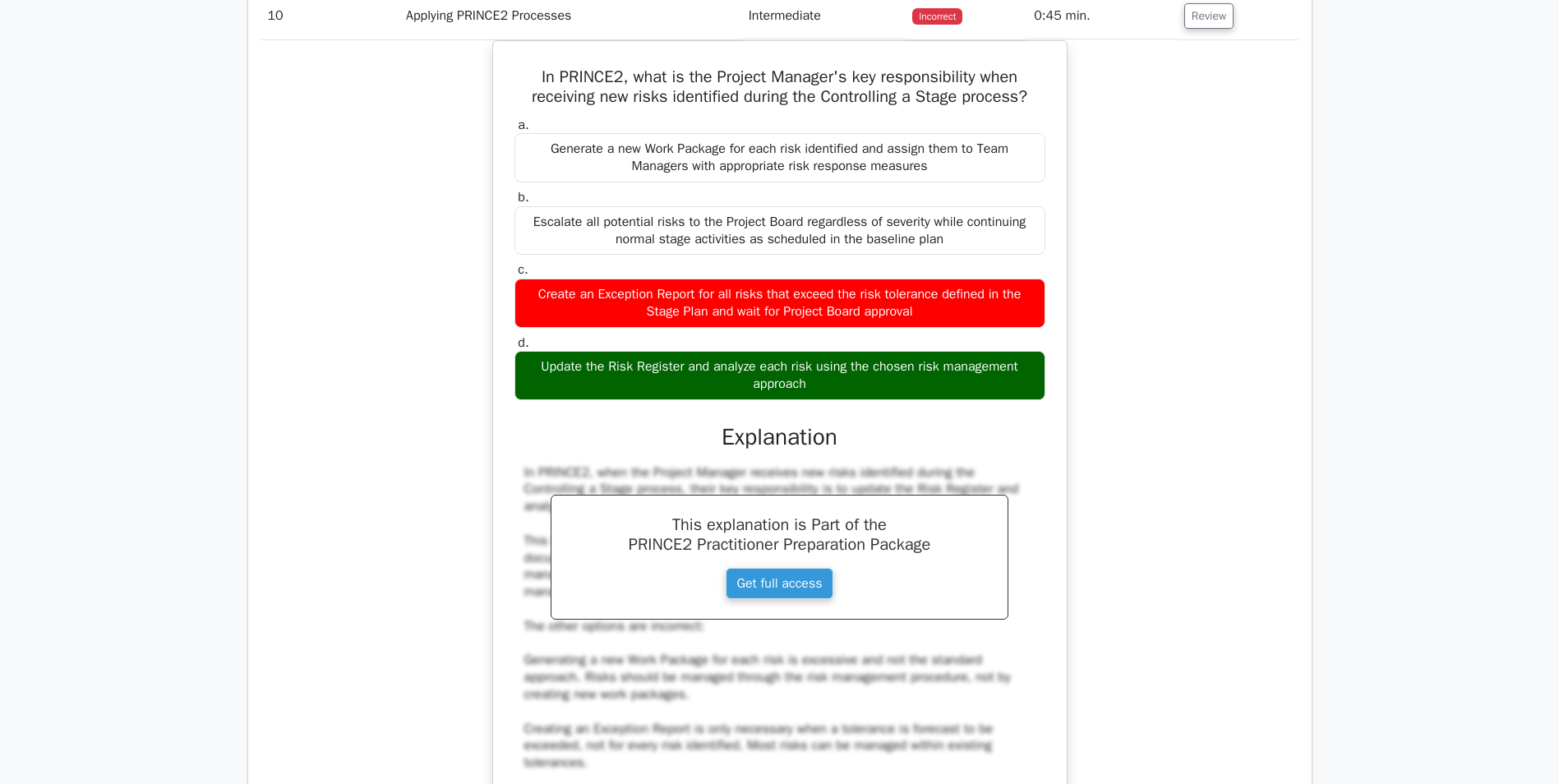 scroll, scrollTop: 2383, scrollLeft: 0, axis: vertical 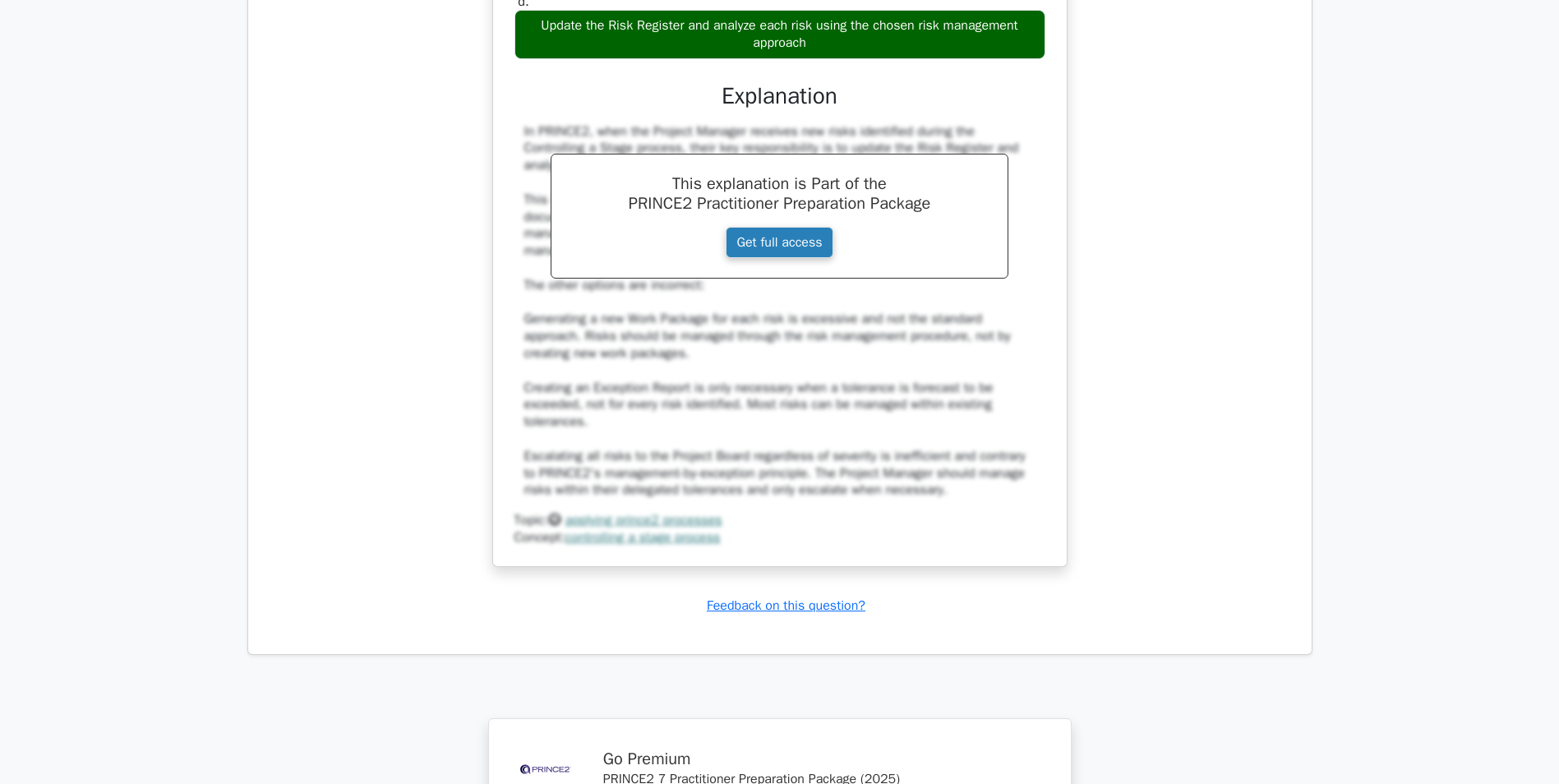 click on "Get full access" at bounding box center (779, 242) 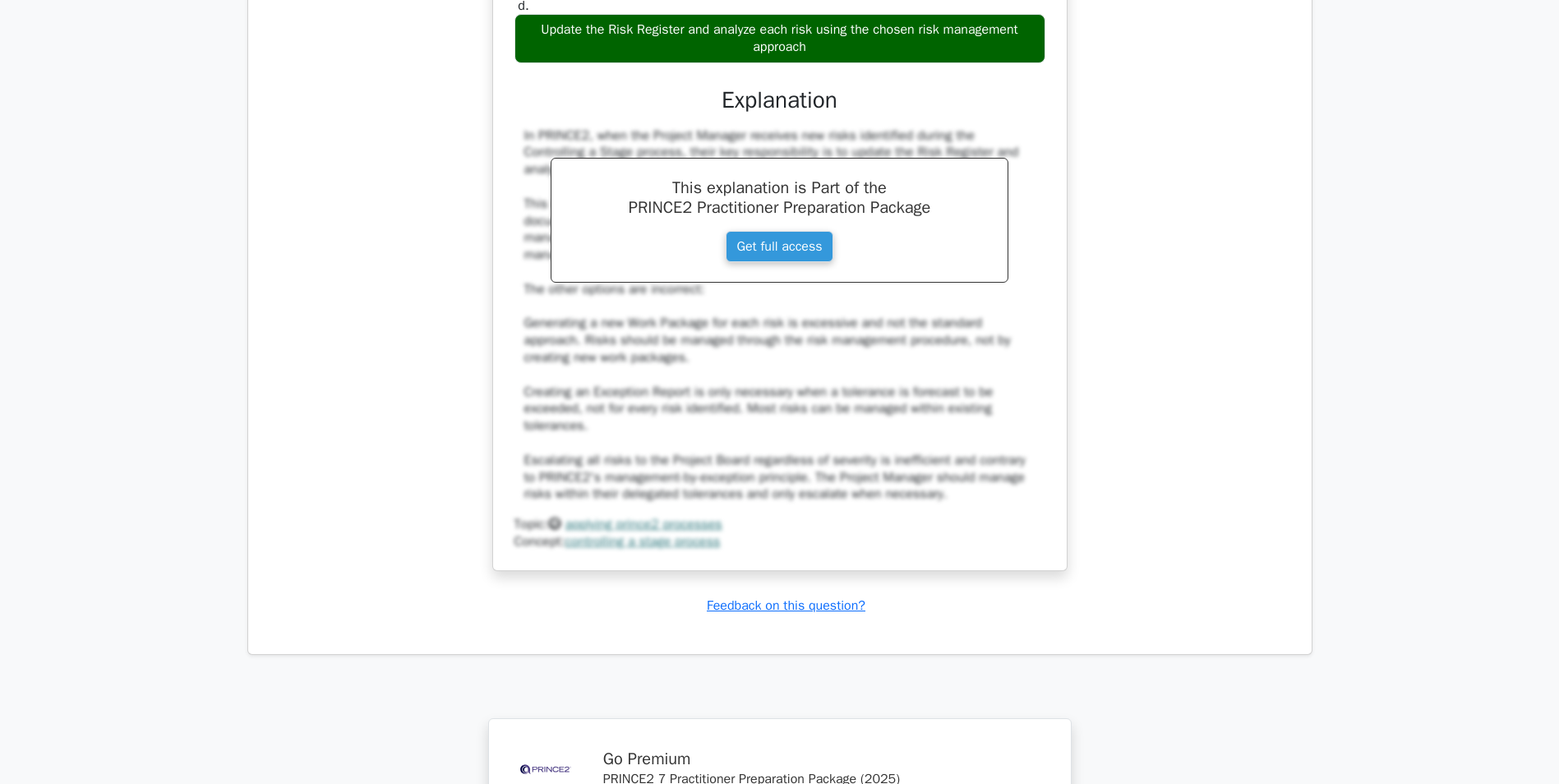 click on "In PRINCE2, what is the Project Manager's key responsibility when receiving new risks identified during the Controlling a Stage process?
a.
Generate a new Work Package for each risk identified and assign them to Team Managers with appropriate risk response measures
b.
c." at bounding box center [780, 147] 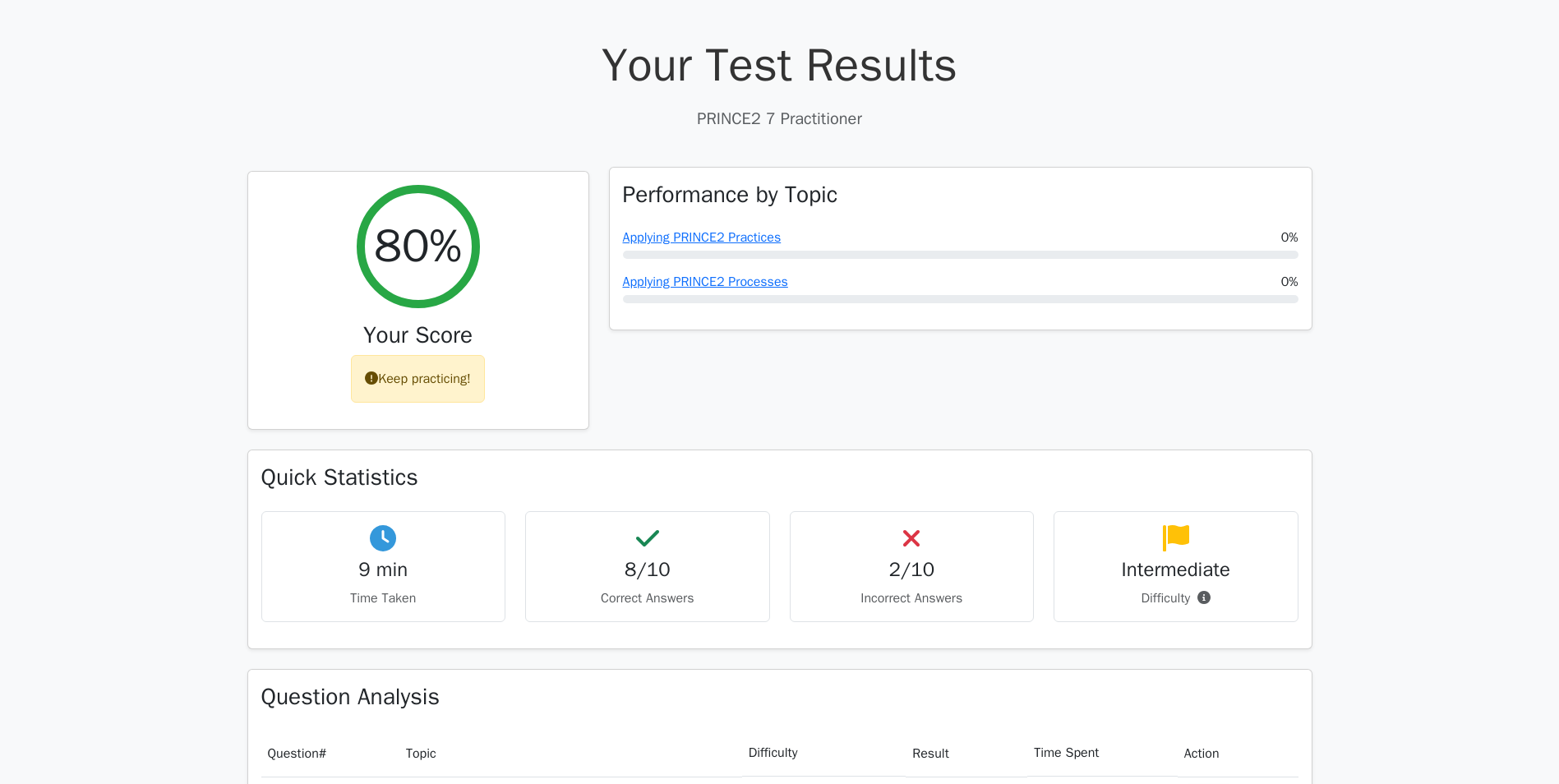 scroll, scrollTop: 713, scrollLeft: 0, axis: vertical 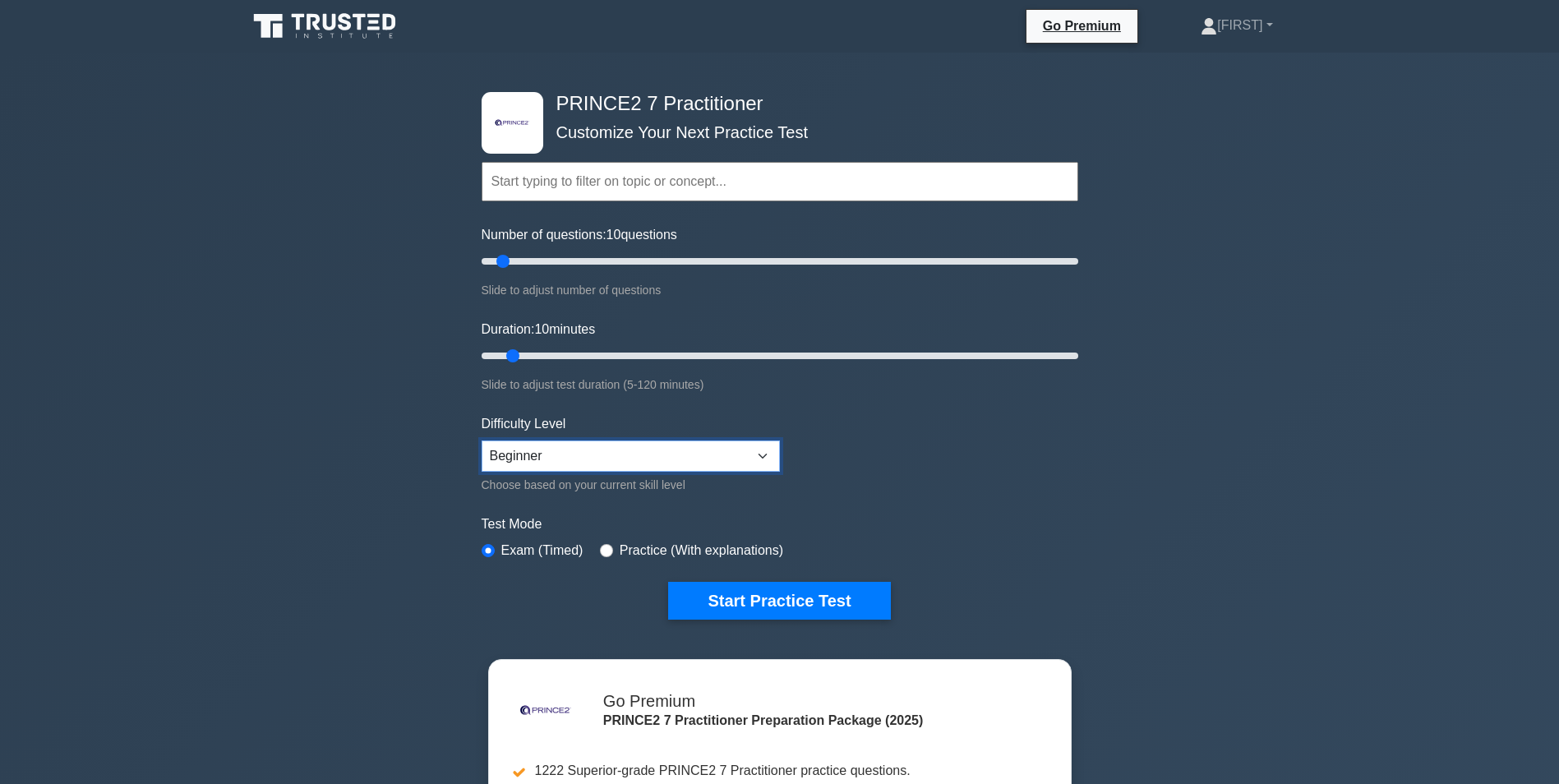 click on "Beginner
Intermediate
Expert" at bounding box center [630, 456] 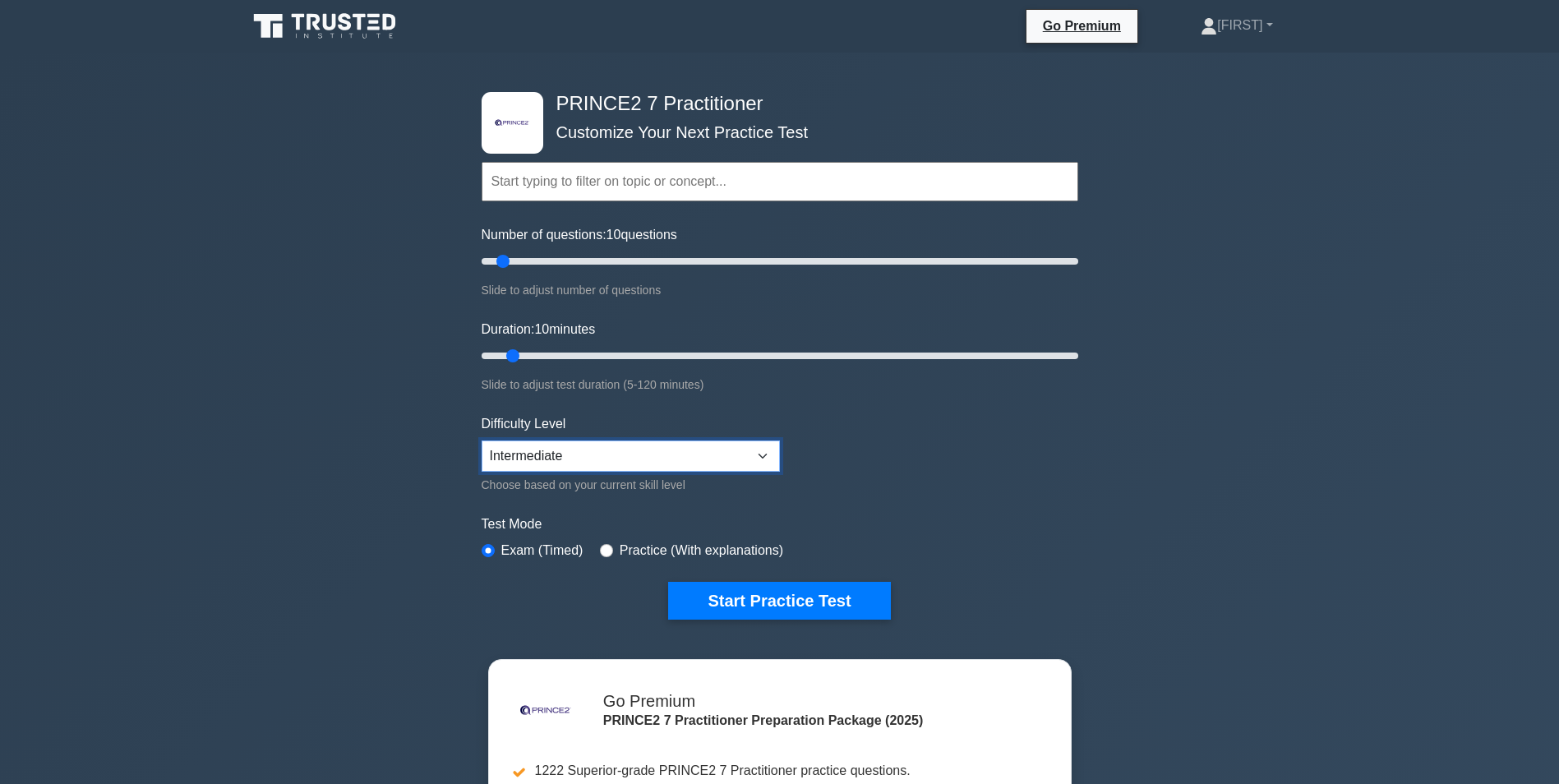 click on "Beginner
Intermediate
Expert" at bounding box center [630, 456] 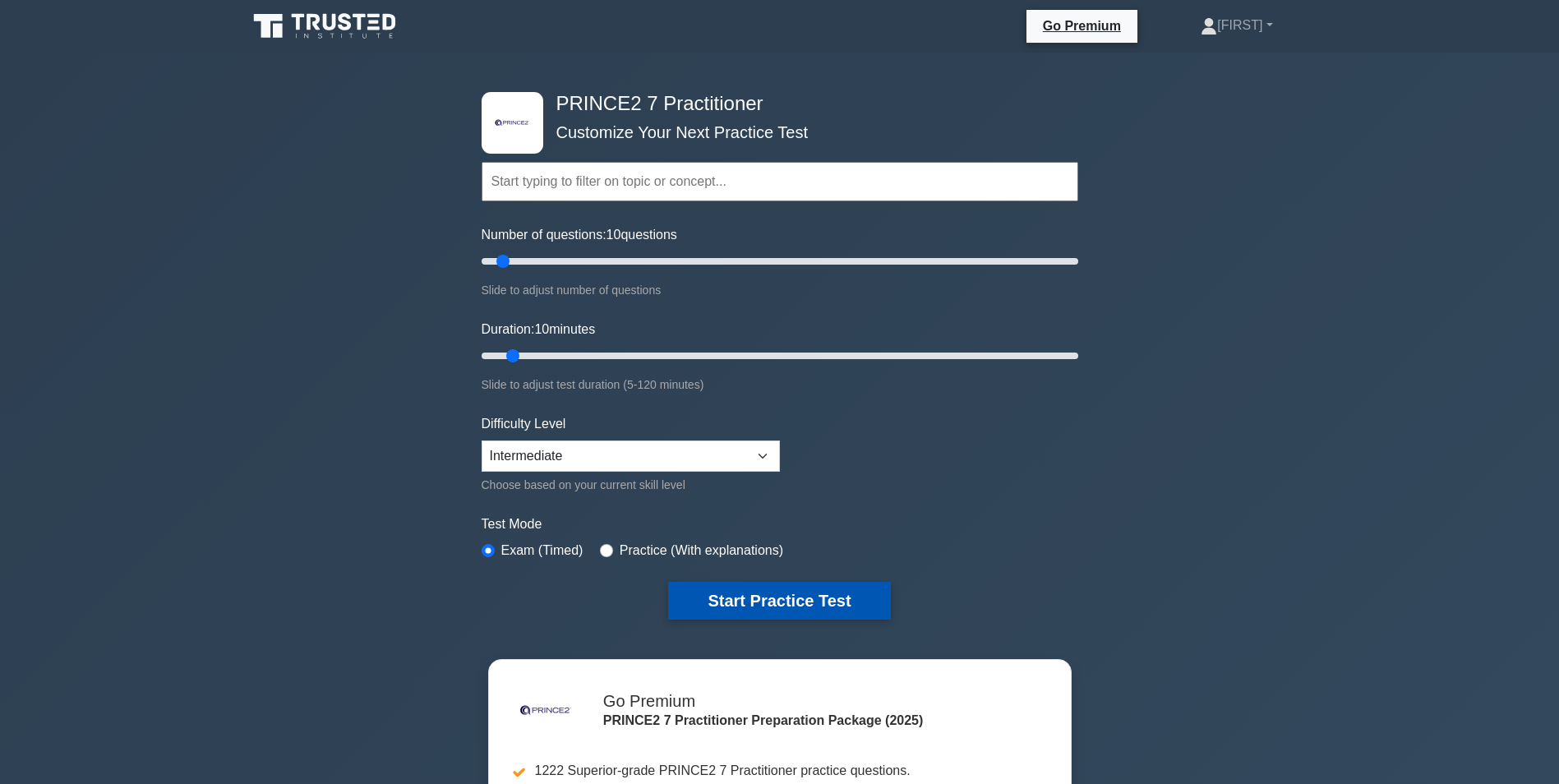 click on "Start Practice Test" at bounding box center (779, 601) 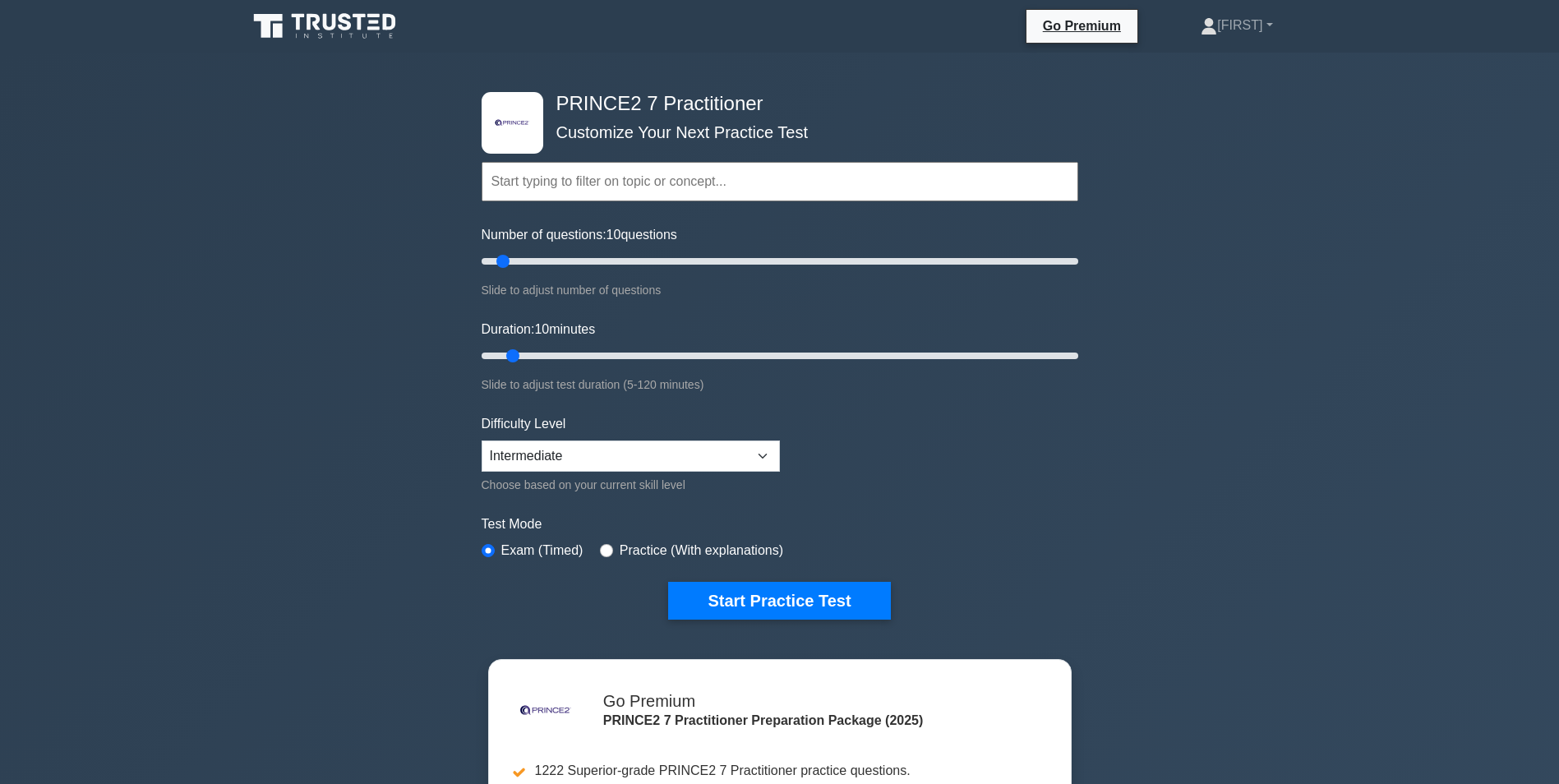 click on ".st0{fill-rule:evenodd;clip-rule:evenodd;fill:#000041;} .st1{fill-rule:evenodd;clip-rule:evenodd;fill:#4A3B83;} .st2{fill-rule:evenodd;clip-rule:evenodd;fill:#A89DC3;} .st3{fill:#4A3B83;}
PRINCE2 7 Practitioner
Customize Your Next Practice Test
Topics
PRINCE2 Principles in Context
Effective People Management in PRINCE2
Applying PRINCE2 Practices
Applying PRINCE2 Processes
Concepts
10" at bounding box center (779, 538) 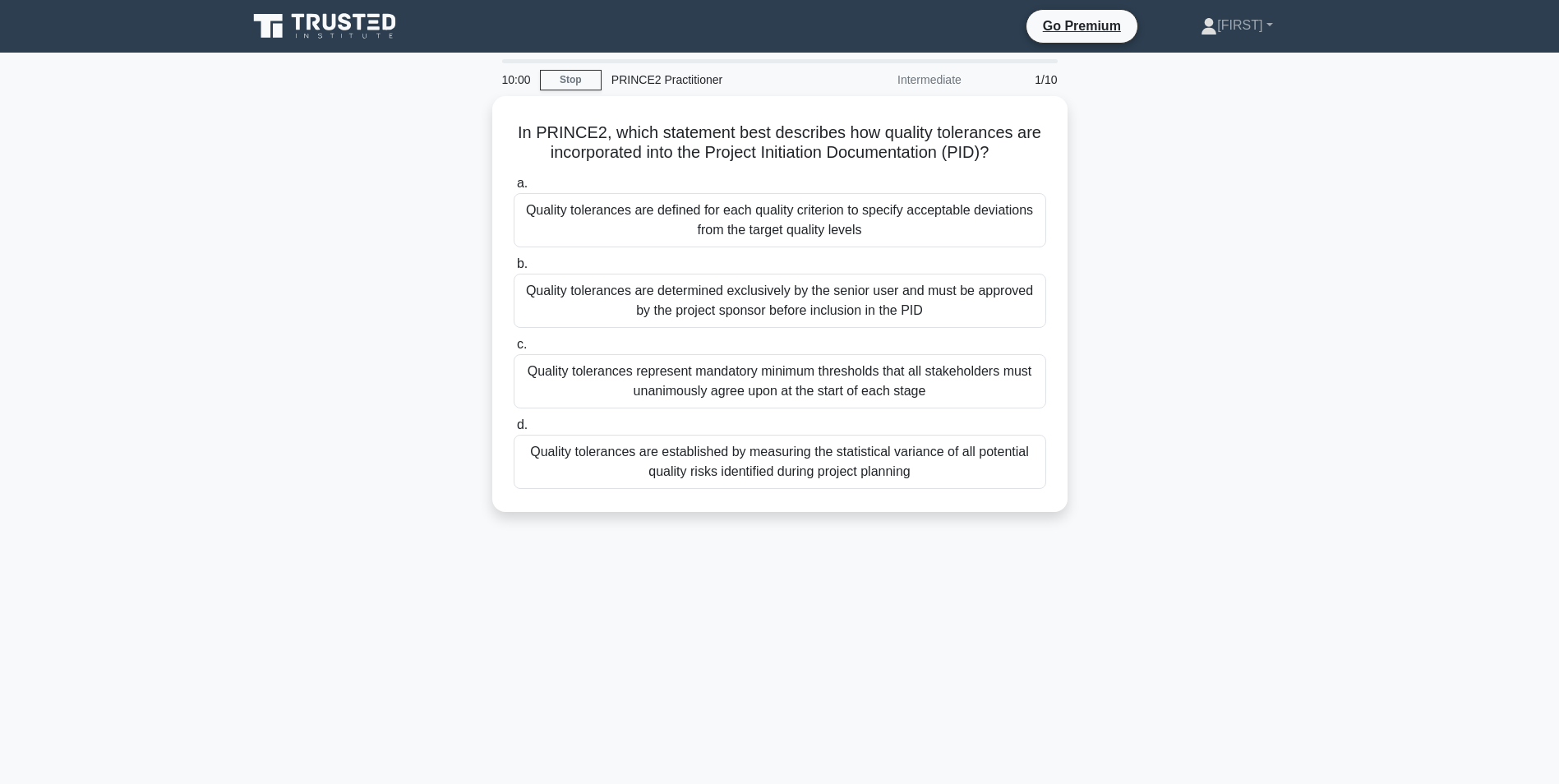scroll, scrollTop: 0, scrollLeft: 0, axis: both 